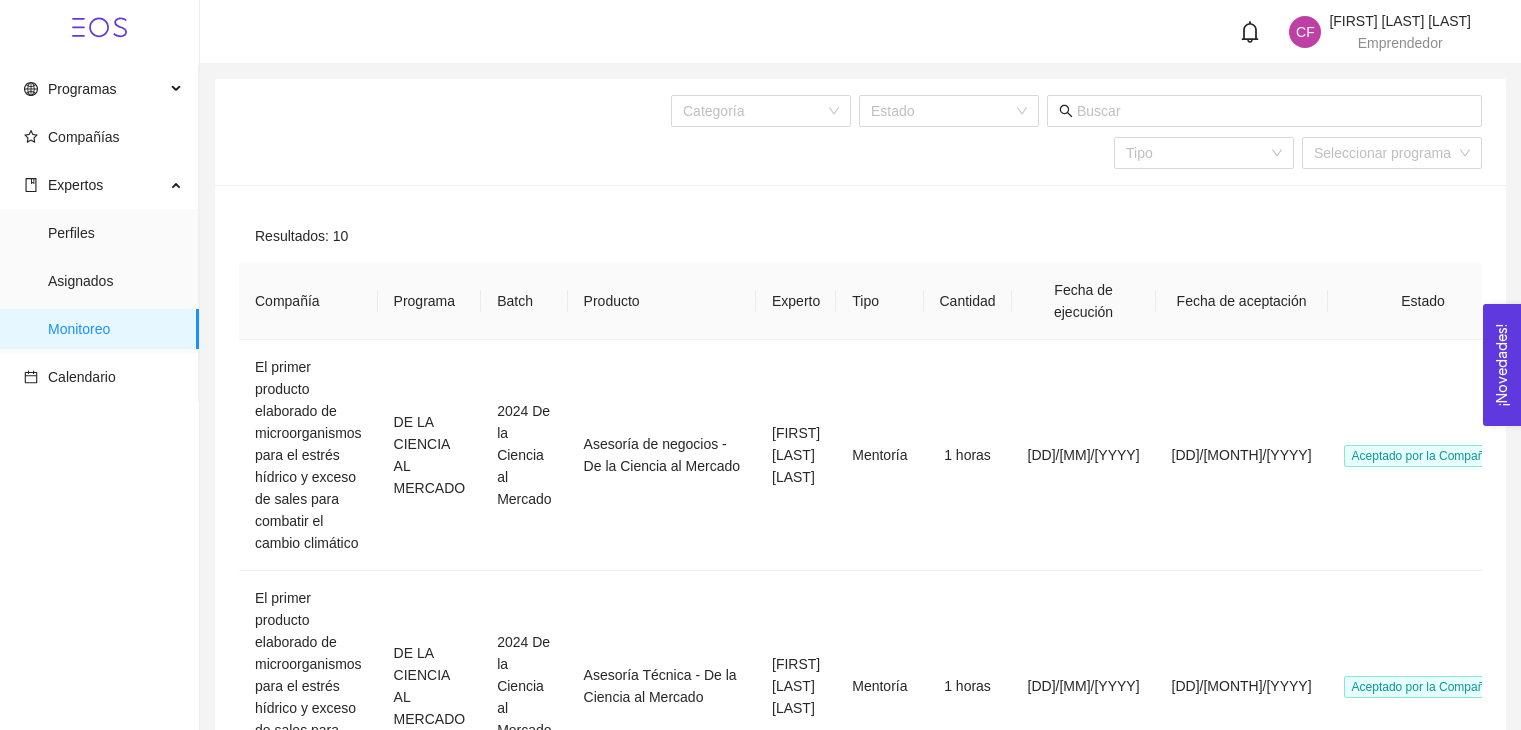 scroll, scrollTop: 0, scrollLeft: 0, axis: both 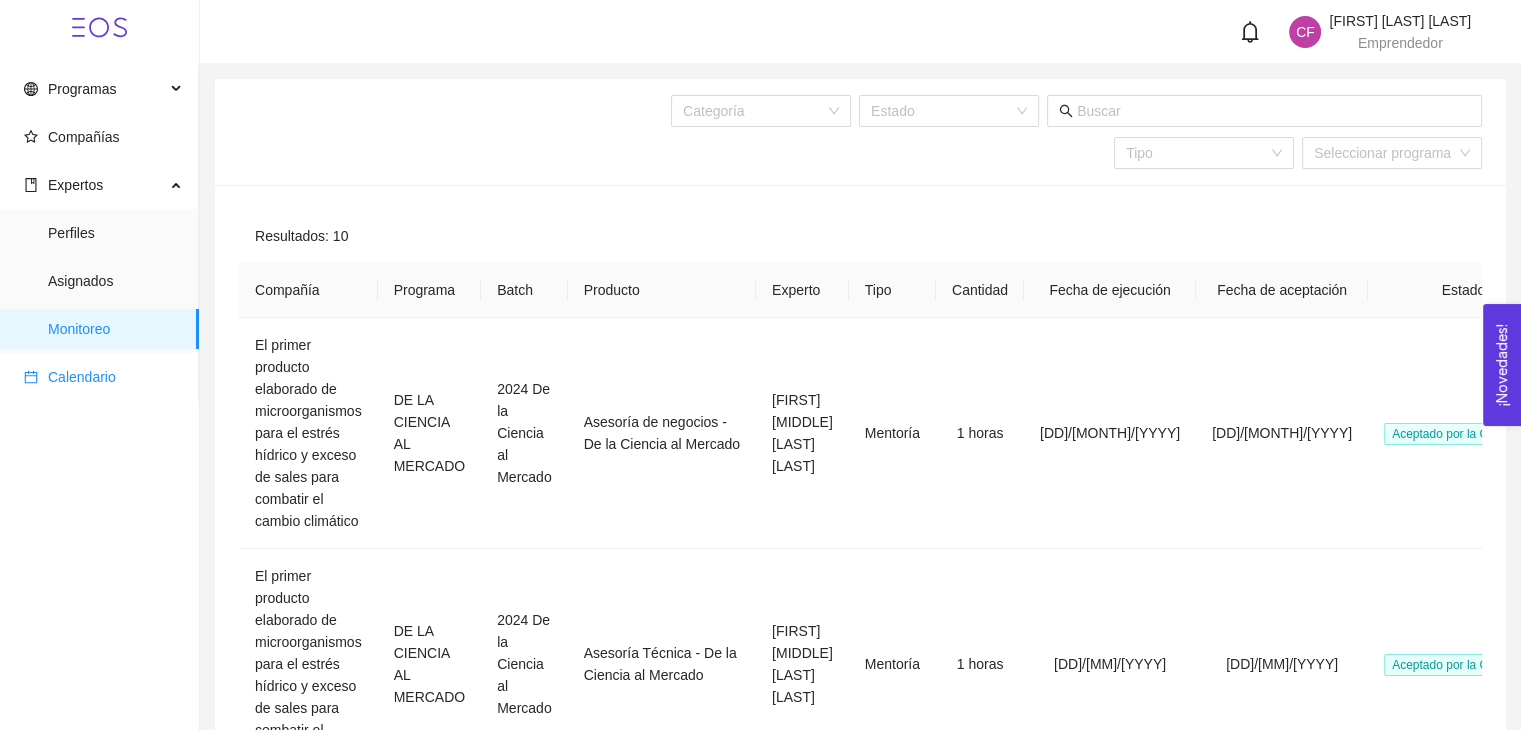click on "Calendario" at bounding box center [103, 377] 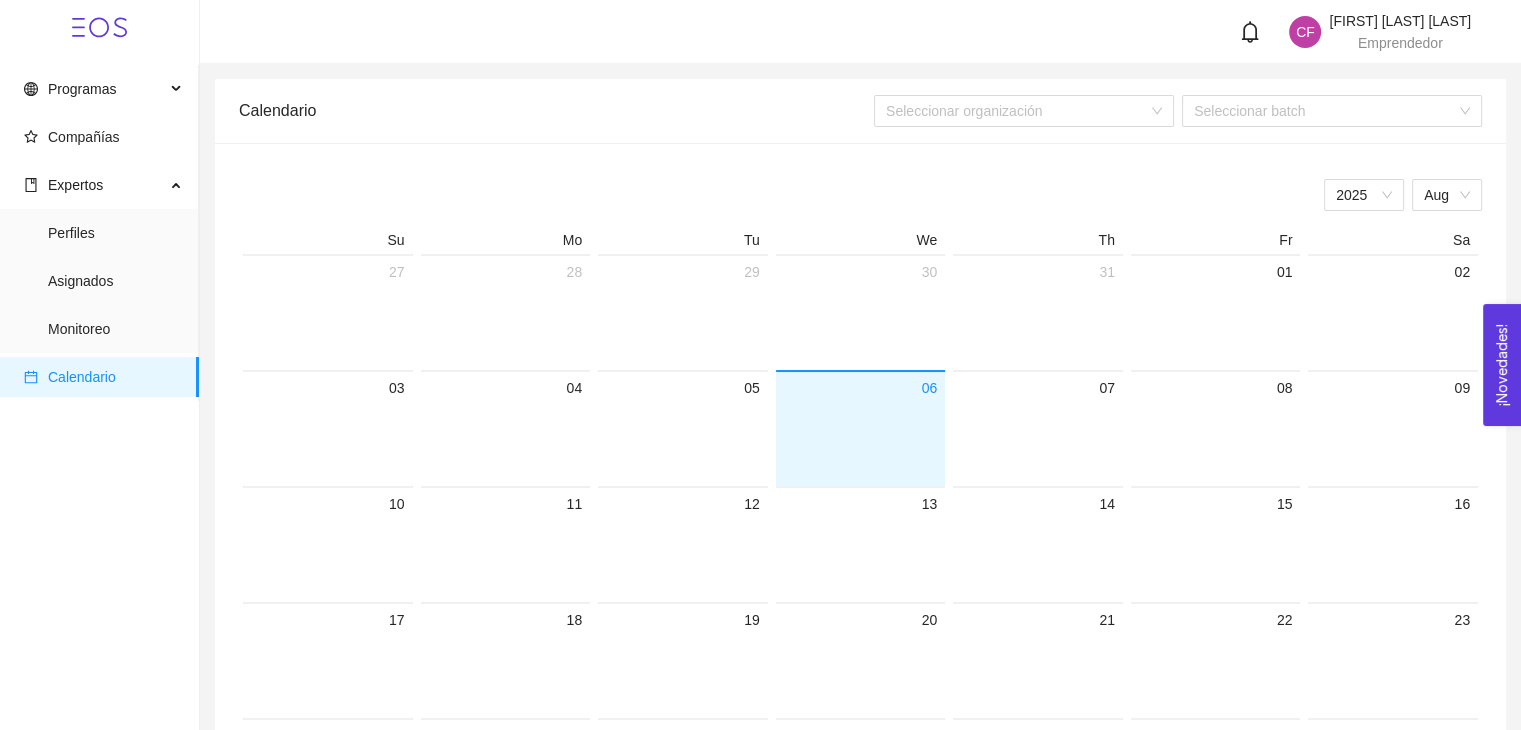 click on "Calendario" at bounding box center [82, 377] 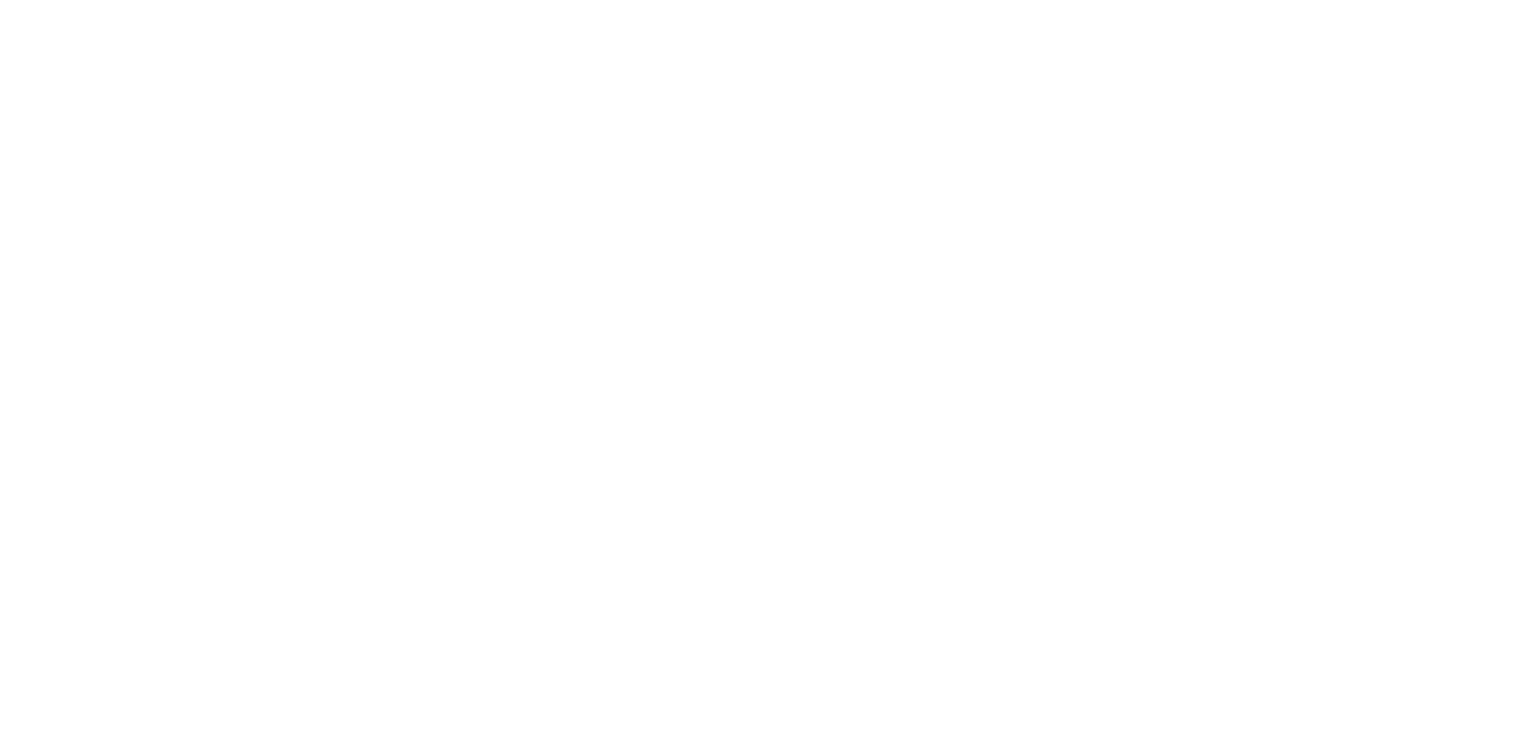 scroll, scrollTop: 0, scrollLeft: 0, axis: both 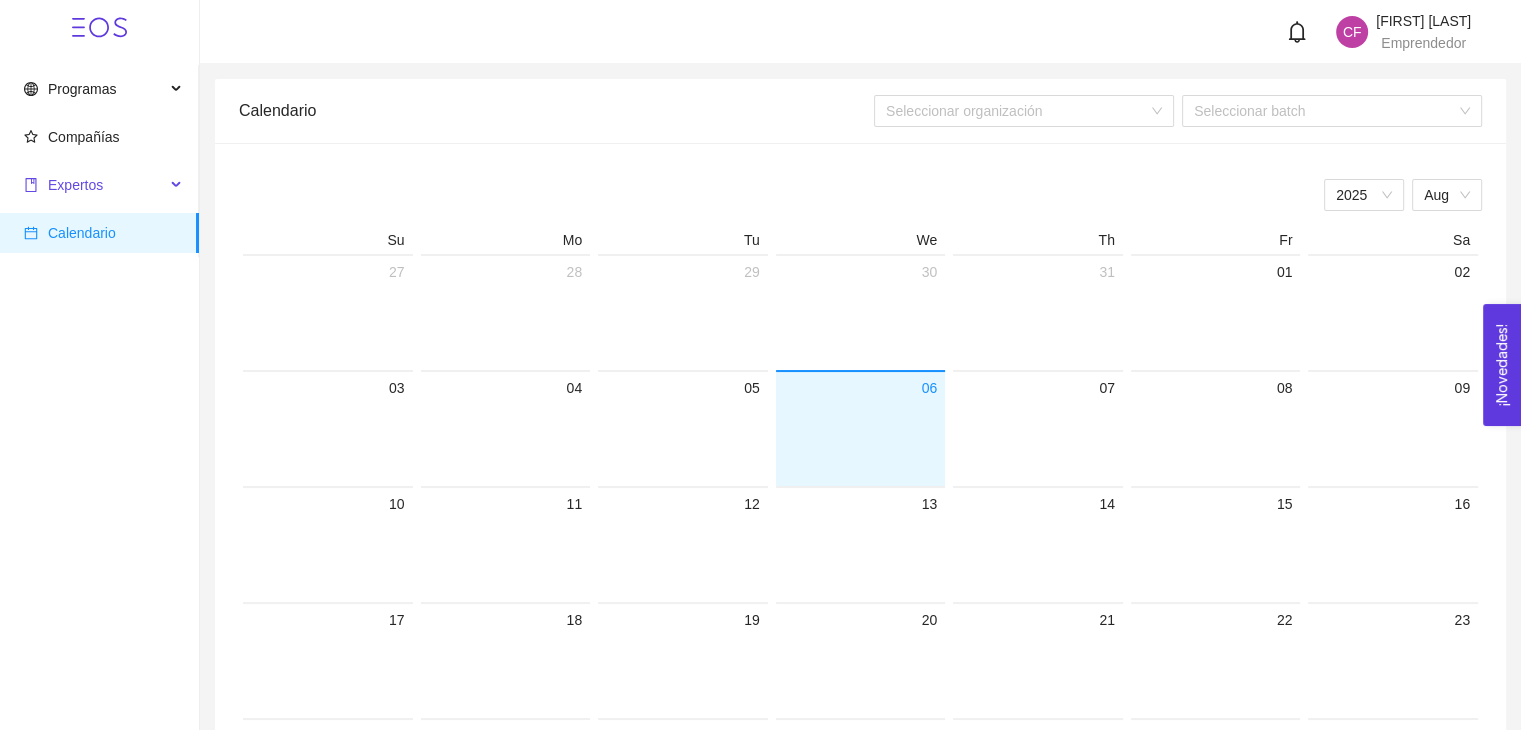 click on "Expertos" at bounding box center (94, 185) 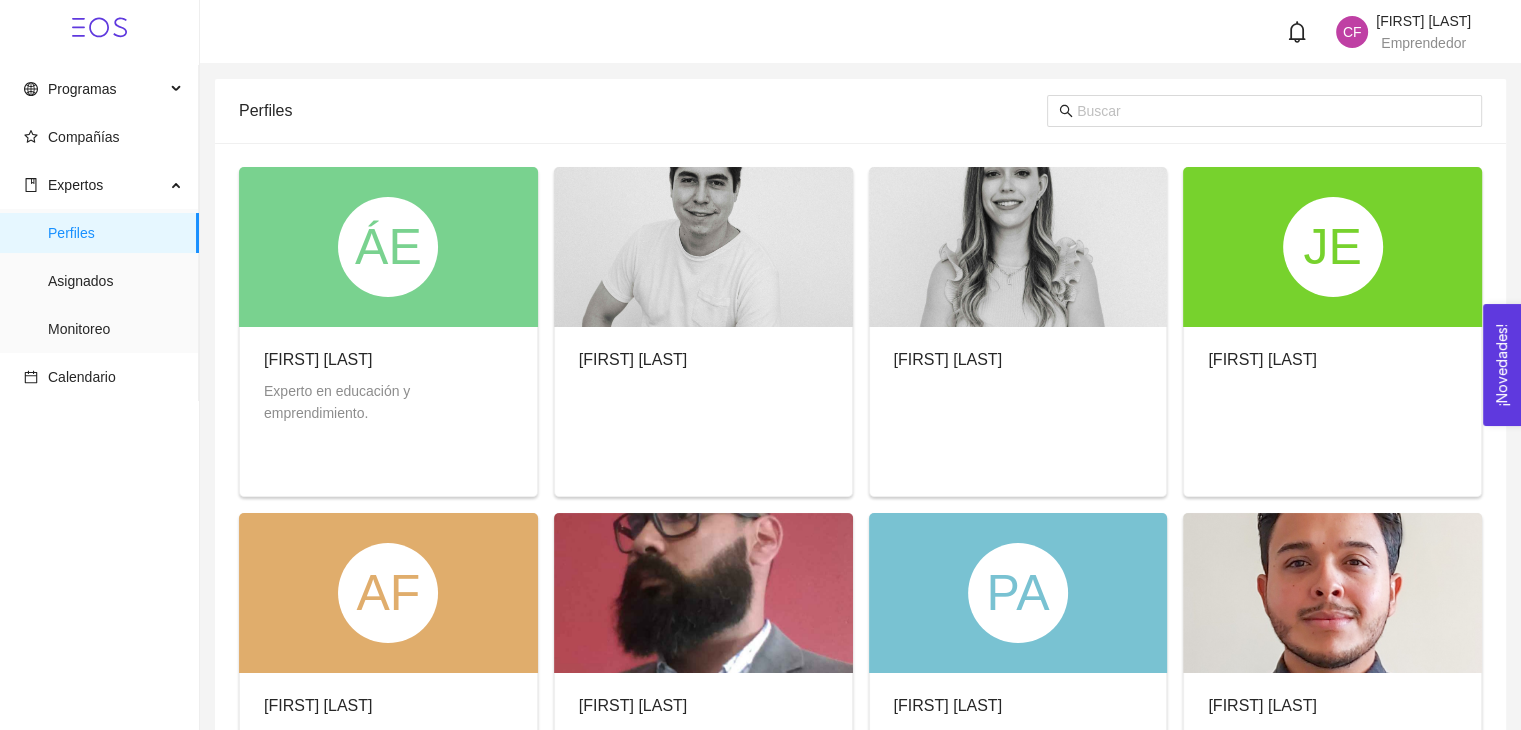 click 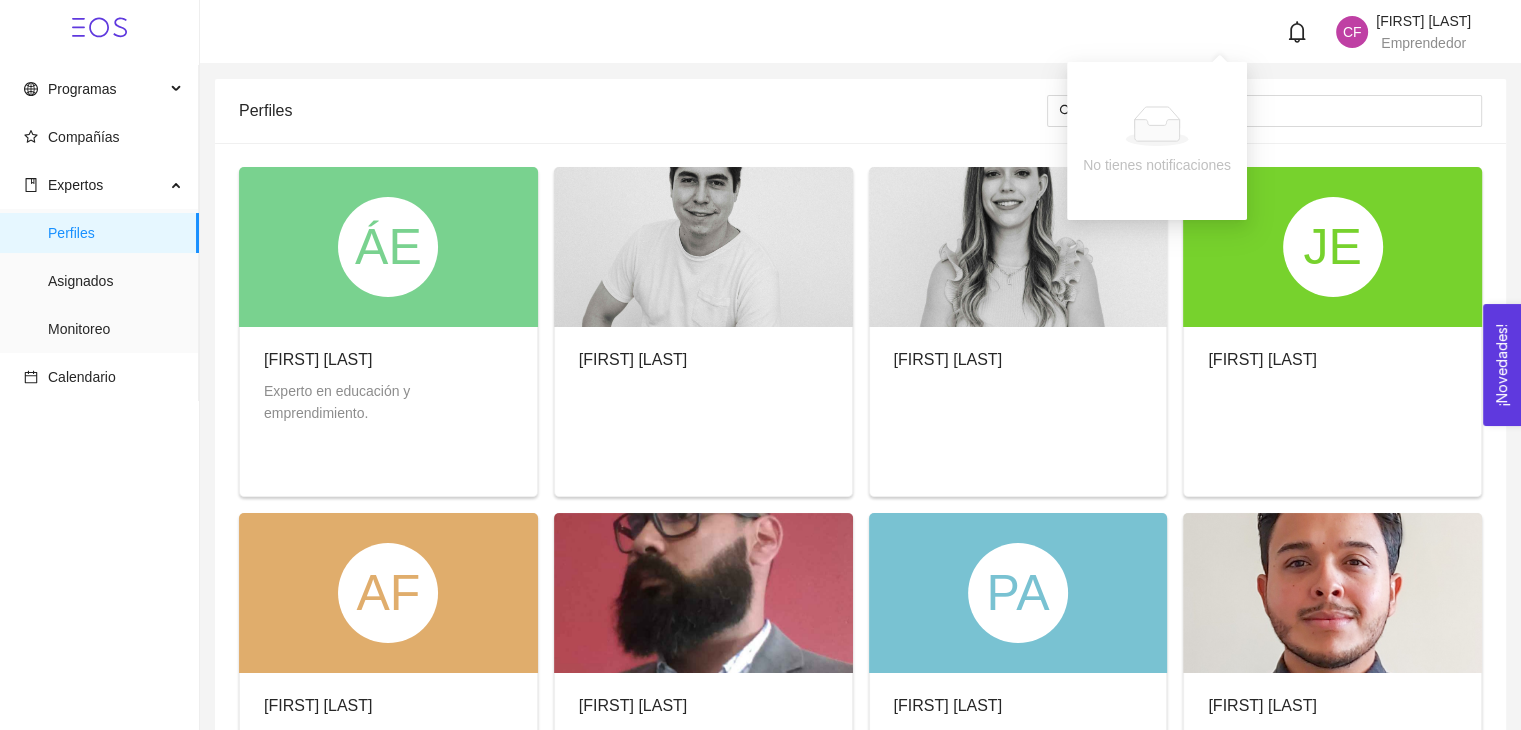 click on "CF" at bounding box center [1352, 32] 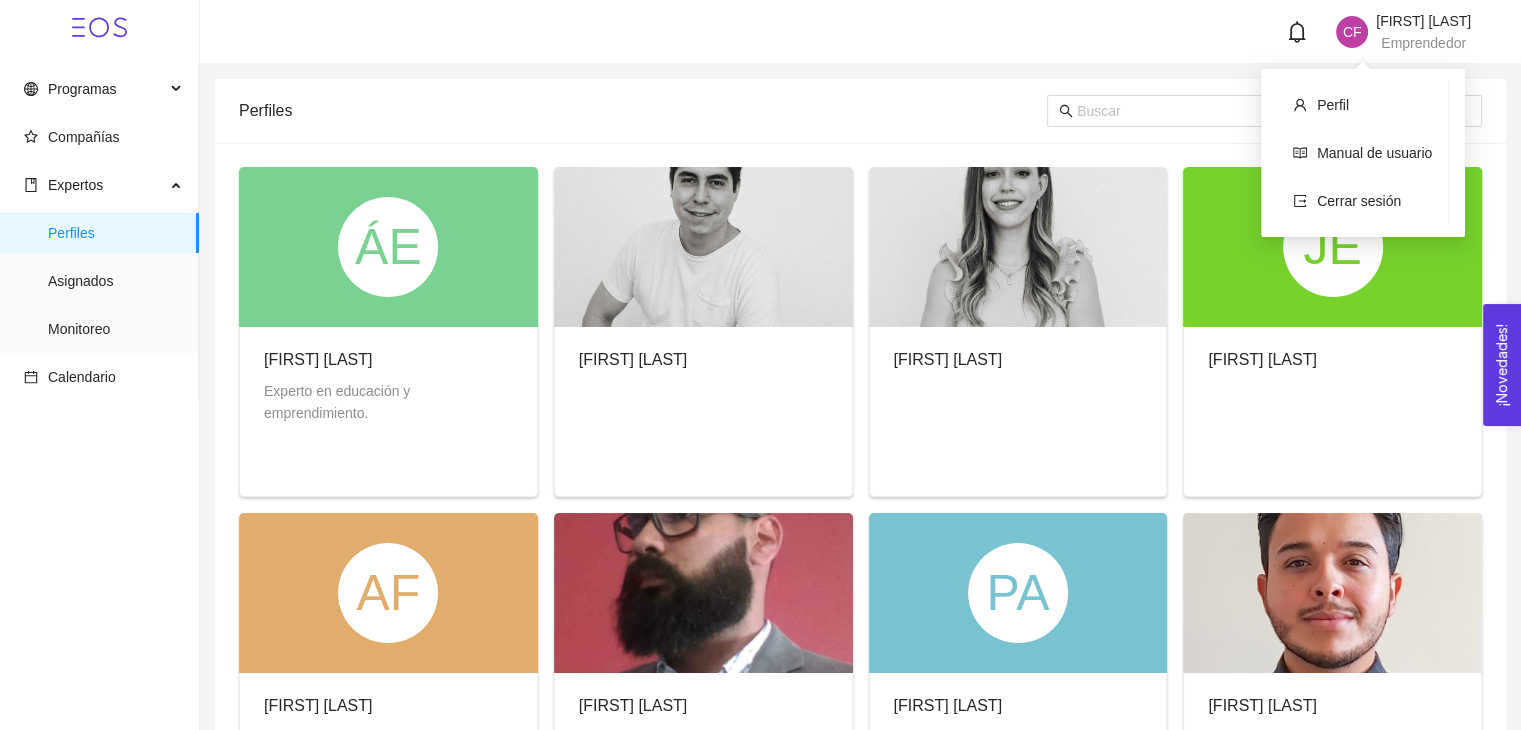 click on "CF" at bounding box center [1352, 32] 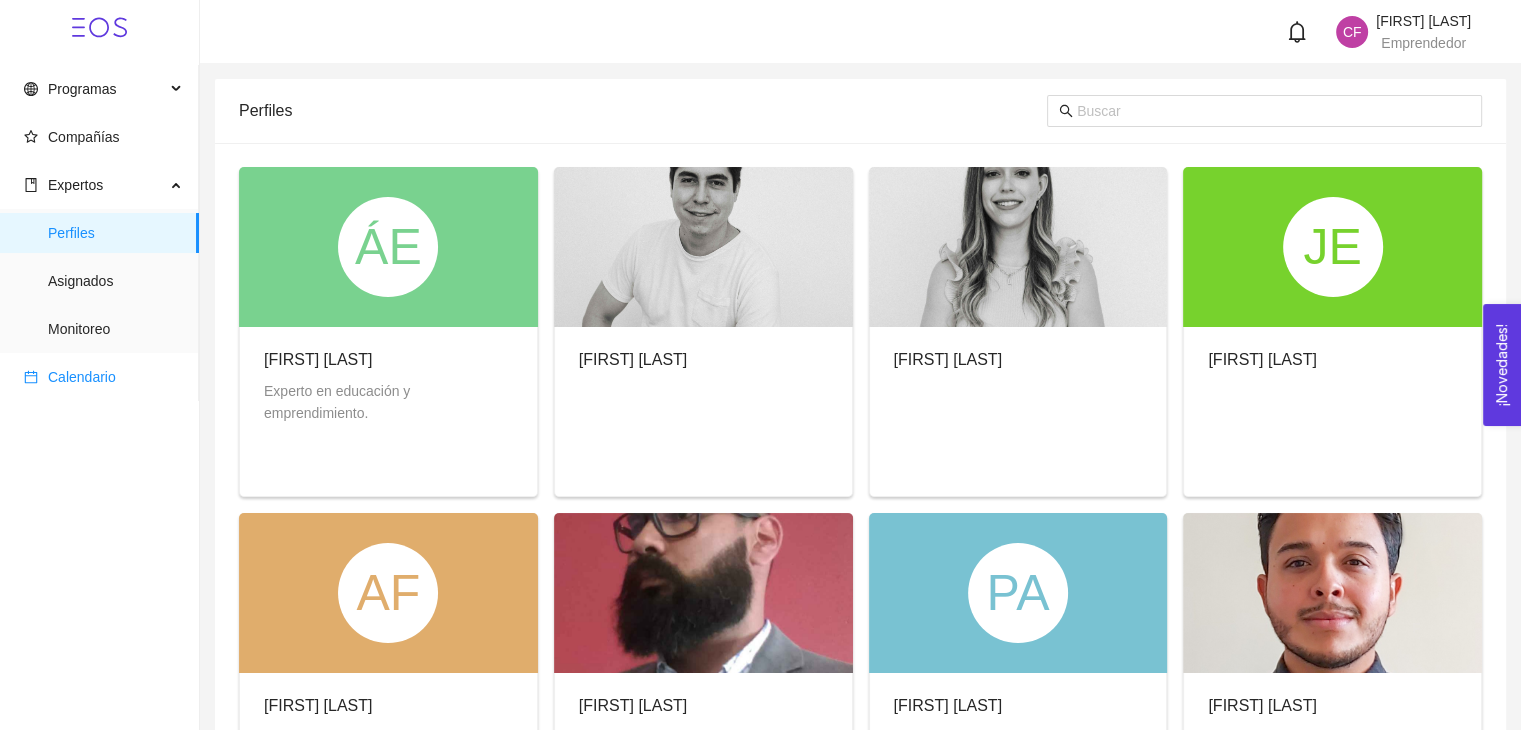 click on "Calendario" at bounding box center (82, 377) 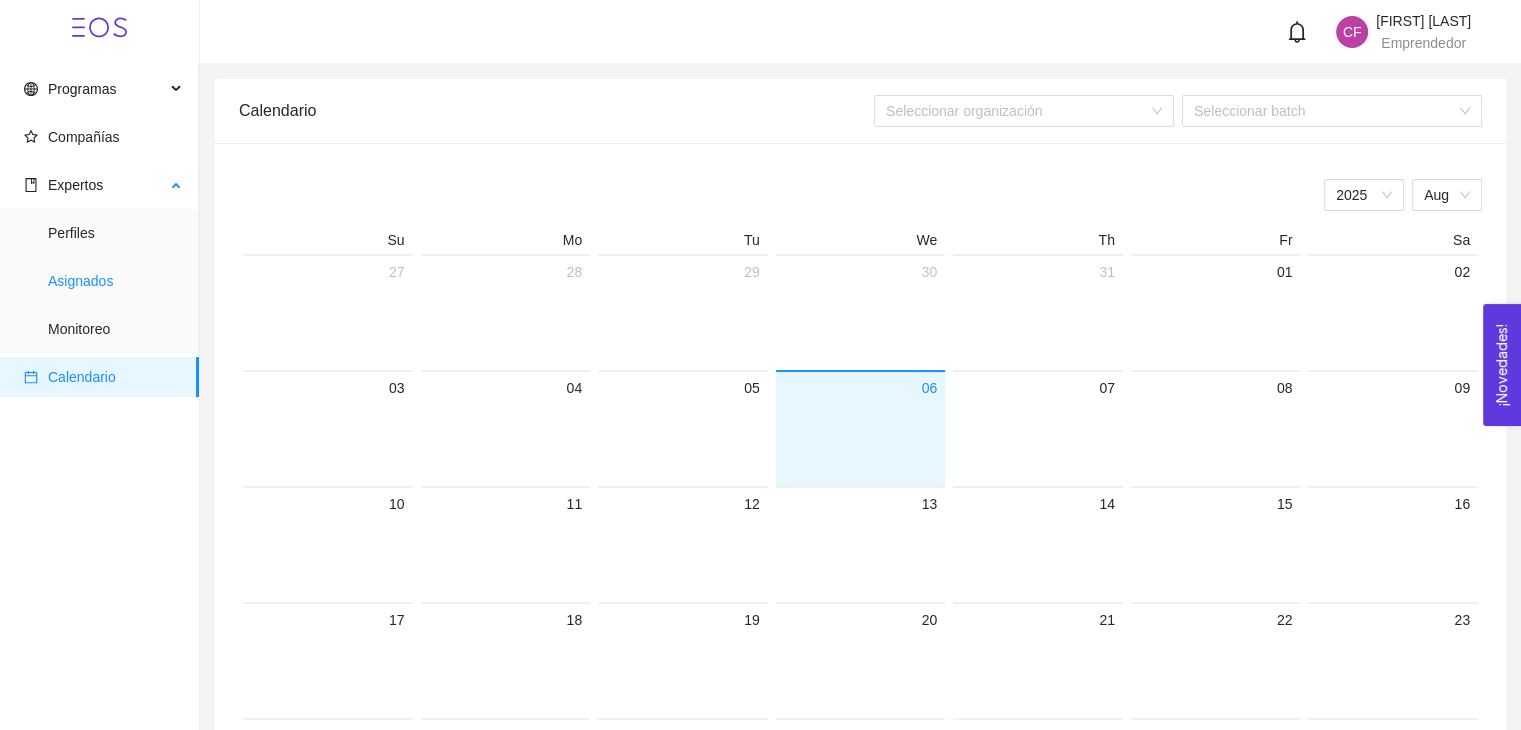 click on "Asignados" at bounding box center (115, 281) 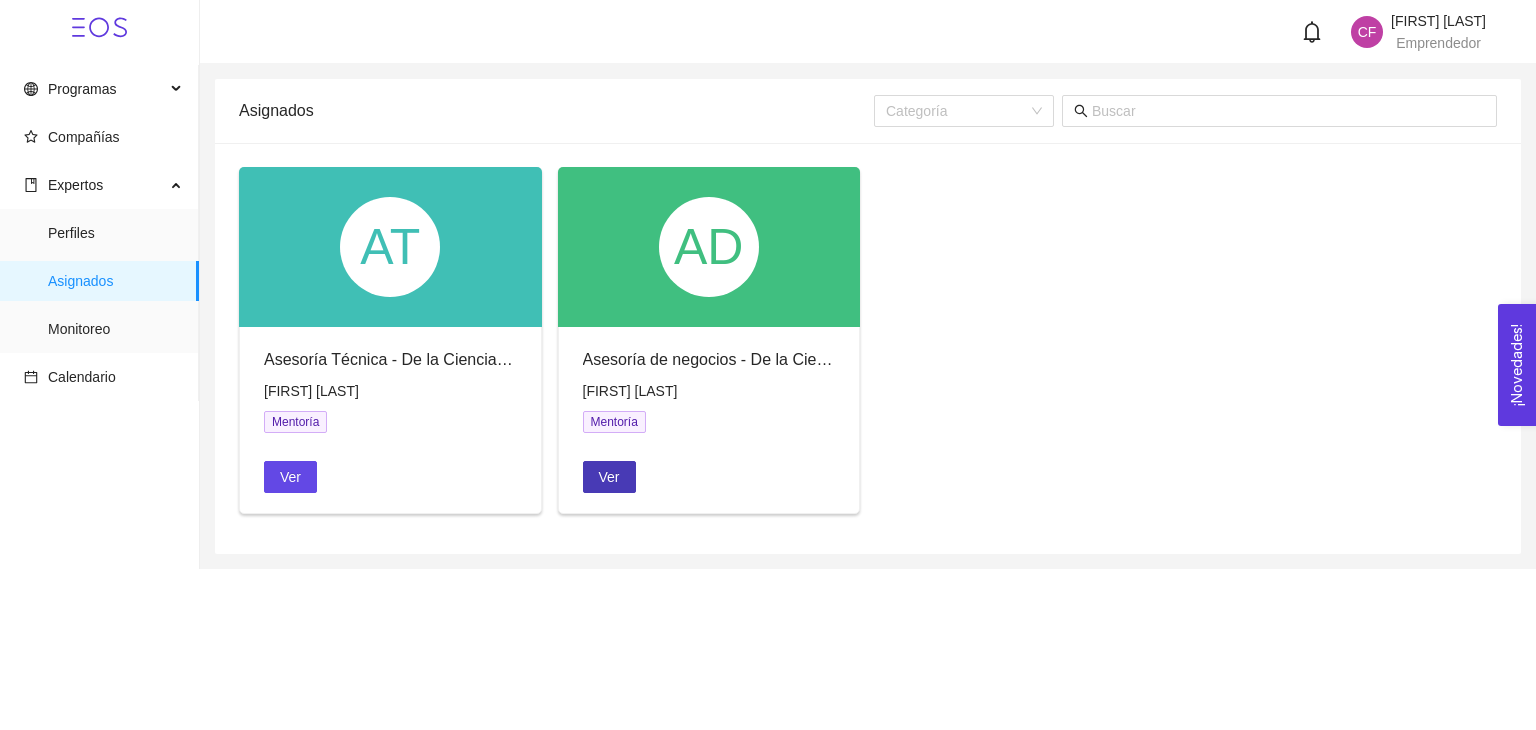 click on "Ver" at bounding box center [609, 477] 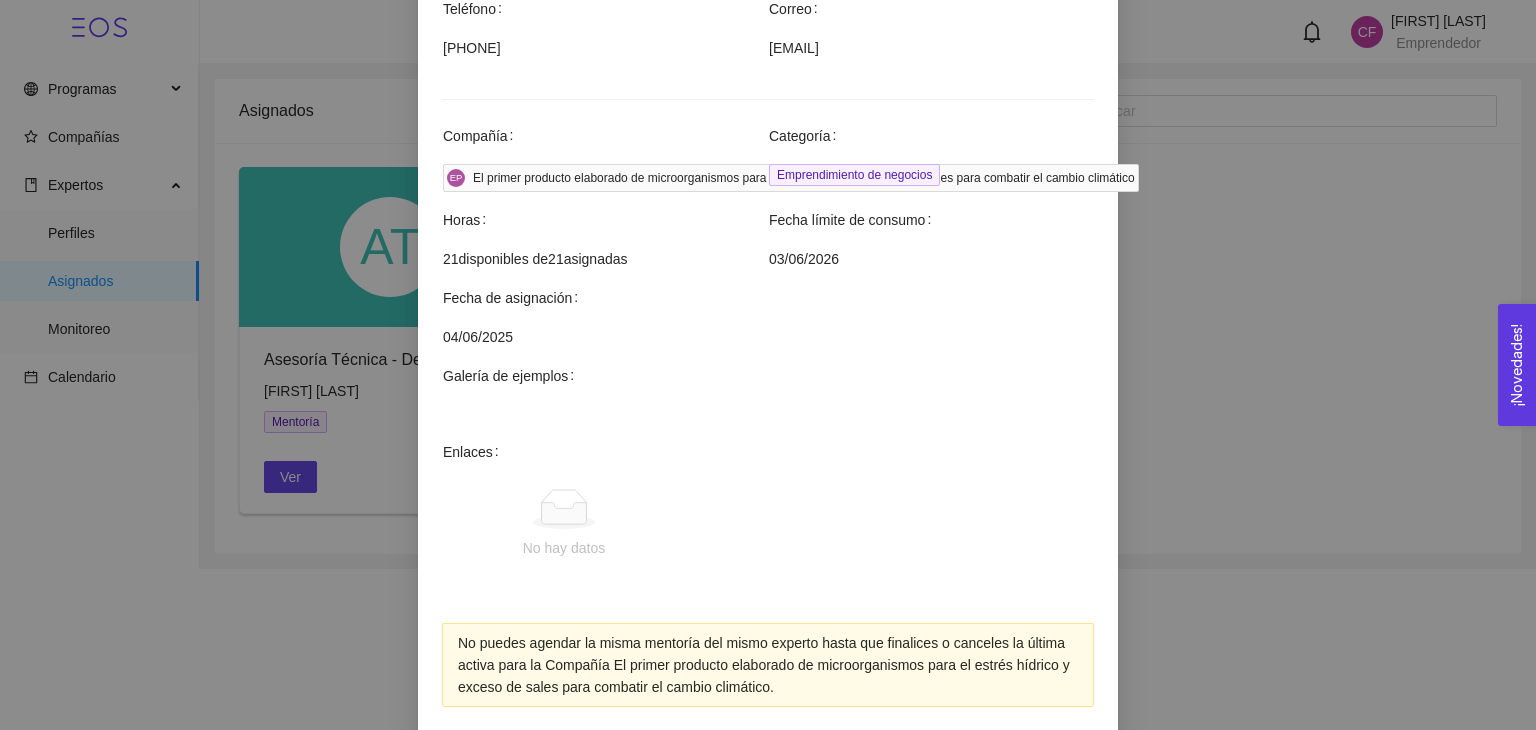 scroll, scrollTop: 576, scrollLeft: 0, axis: vertical 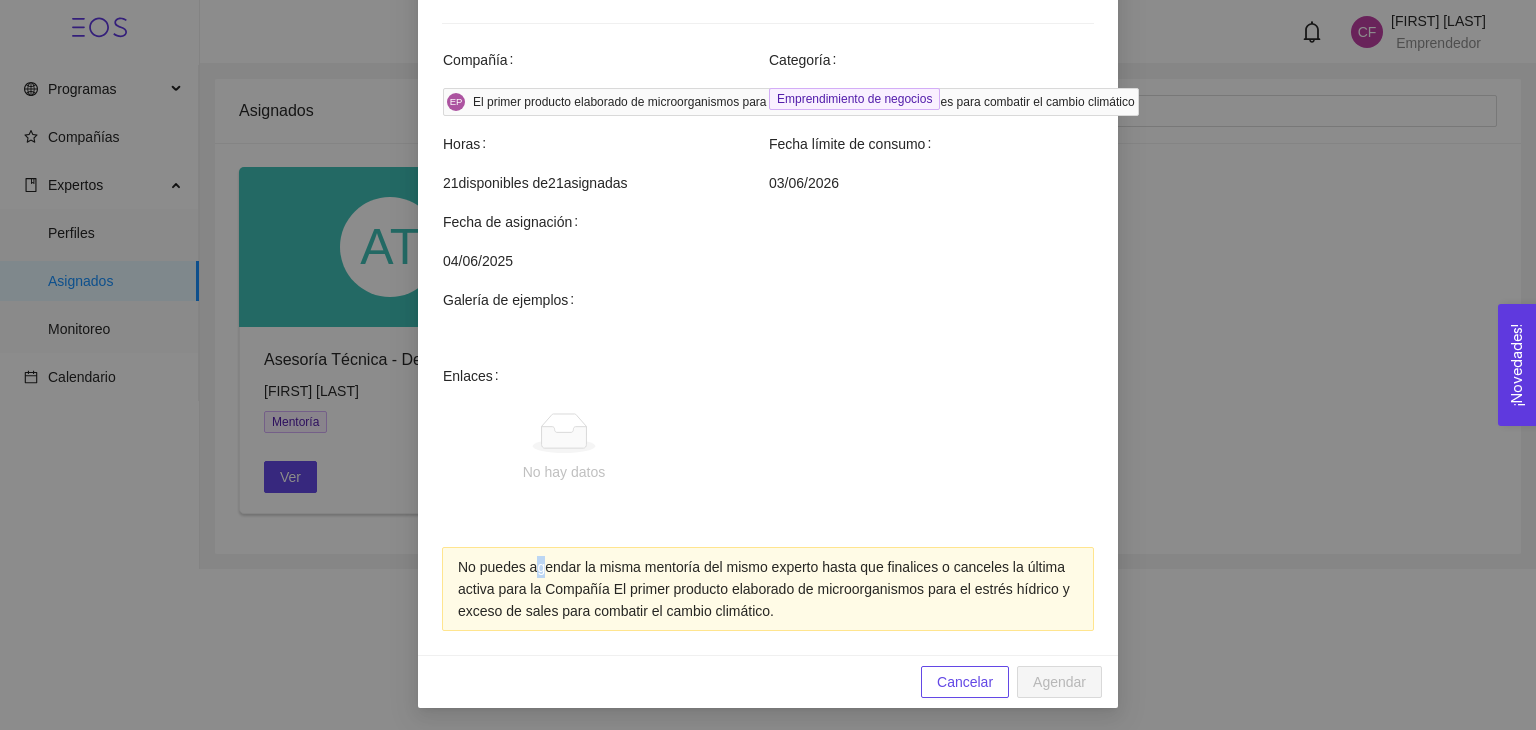click on "No puedes agendar la misma mentoría del mismo experto
hasta que finalices o canceles la última activa para la Compañía
El primer producto elaborado de microorganismos para el estrés hídrico y exceso de sales para combatir el cambio climático." at bounding box center [768, 589] 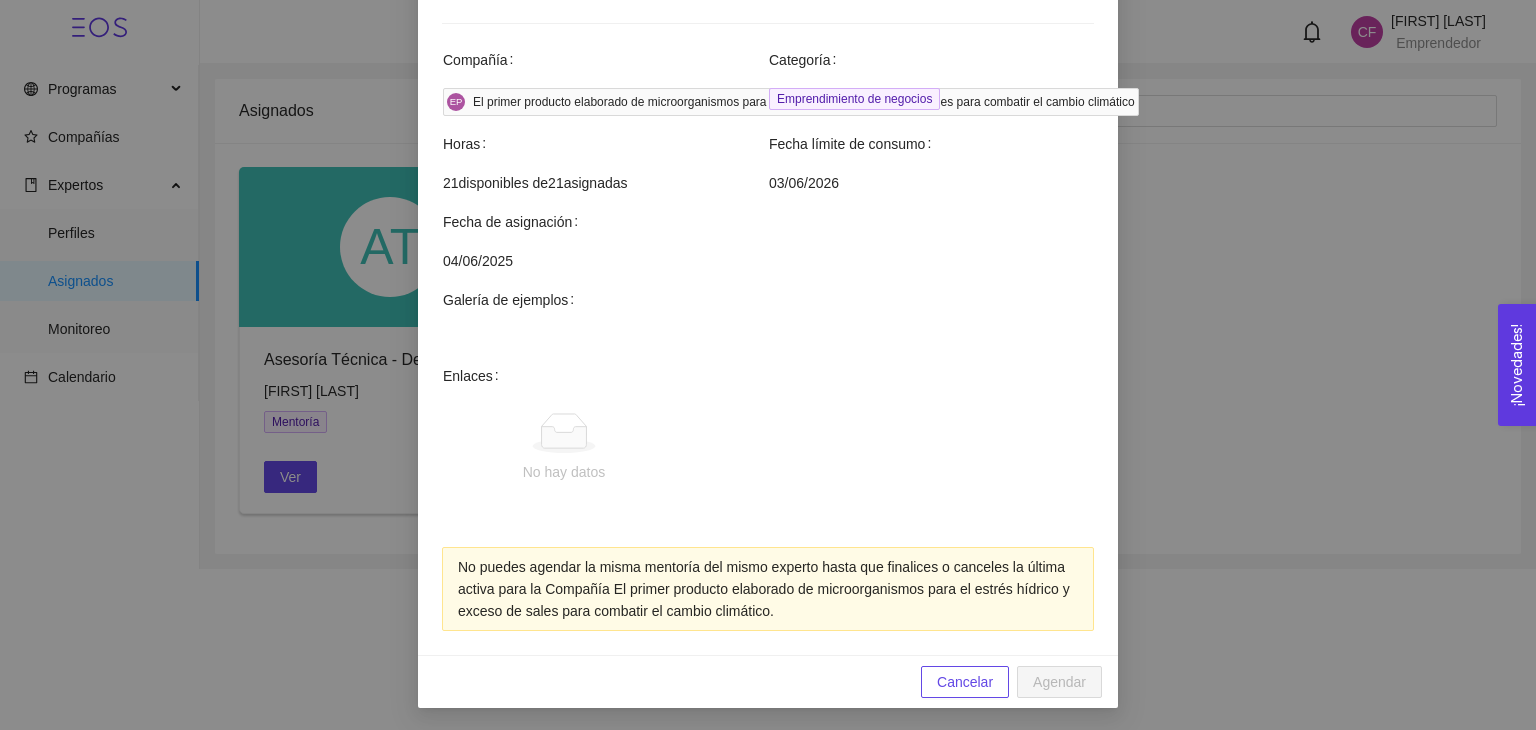 click on "No puedes agendar la misma mentoría del mismo experto
hasta que finalices o canceles la última activa para la Compañía
El primer producto elaborado de microorganismos para el estrés hídrico y exceso de sales para combatir el cambio climático." at bounding box center (768, 589) 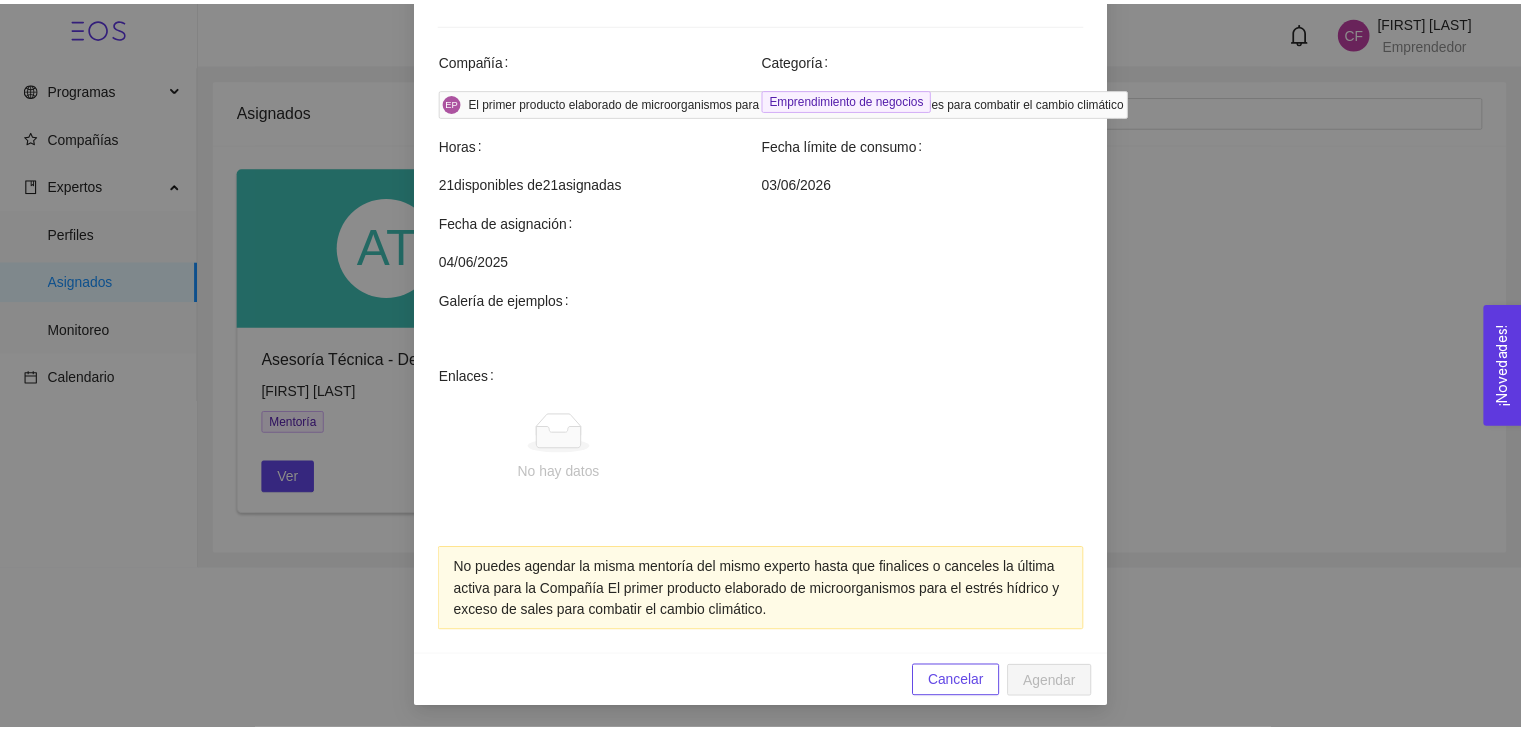 scroll, scrollTop: 476, scrollLeft: 0, axis: vertical 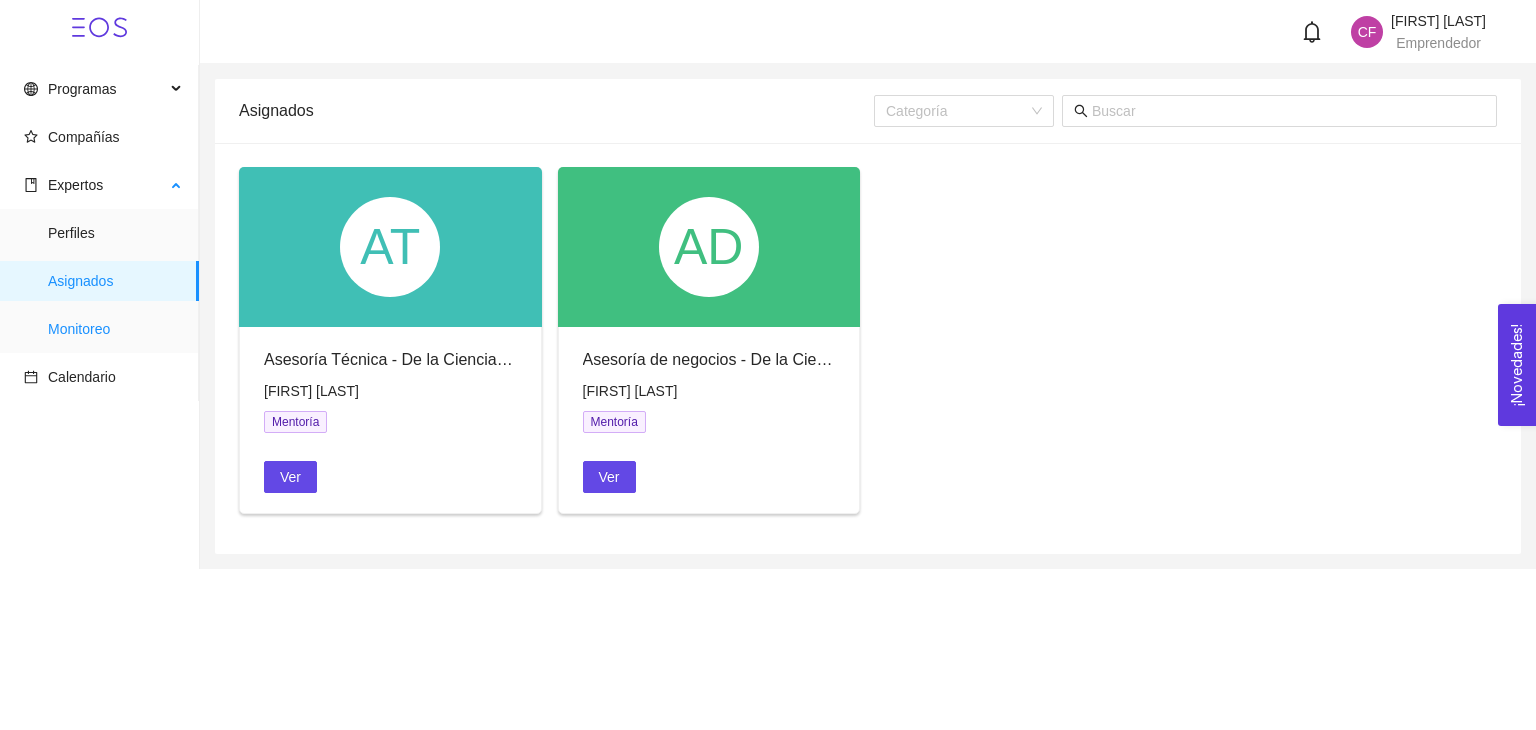 click on "Monitoreo" at bounding box center [115, 329] 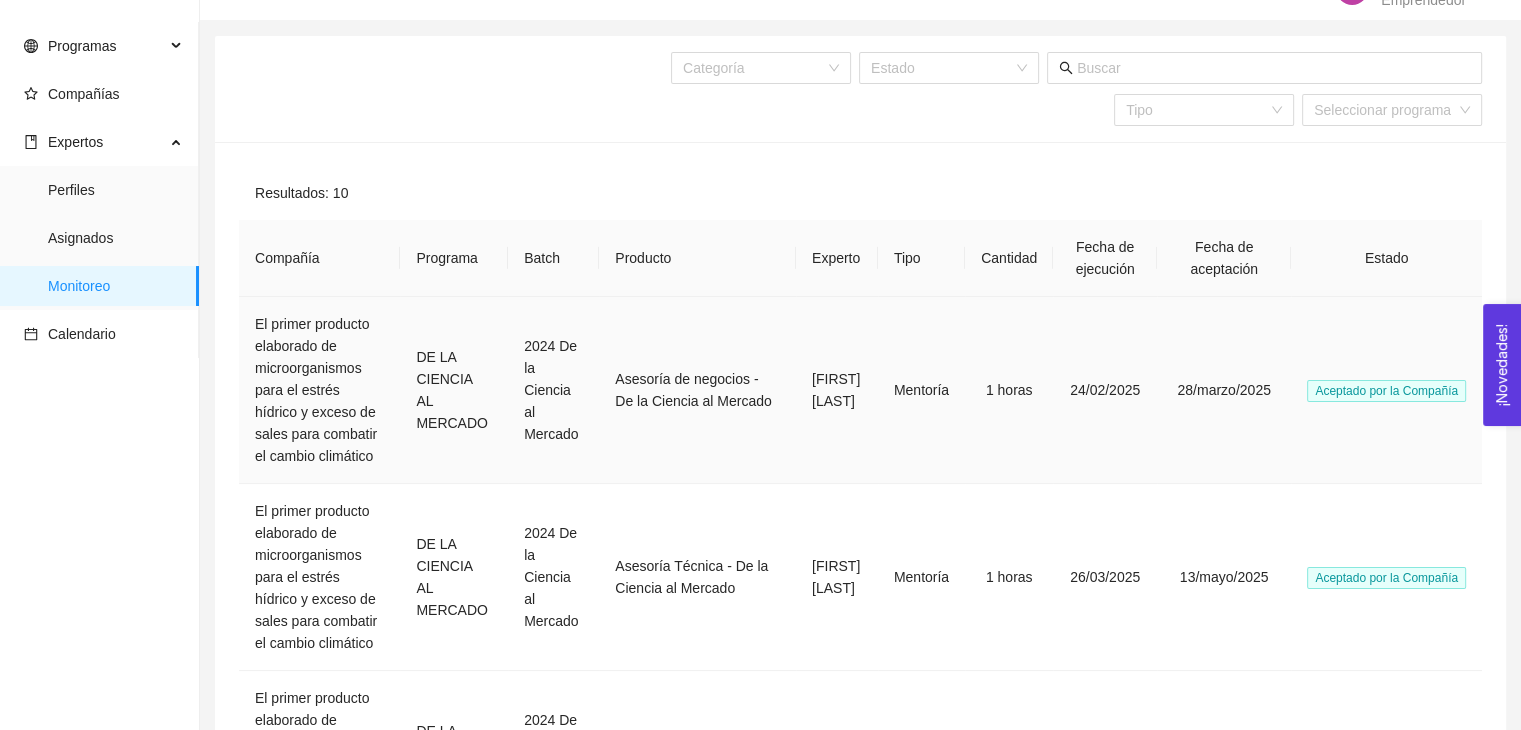 scroll, scrollTop: 0, scrollLeft: 0, axis: both 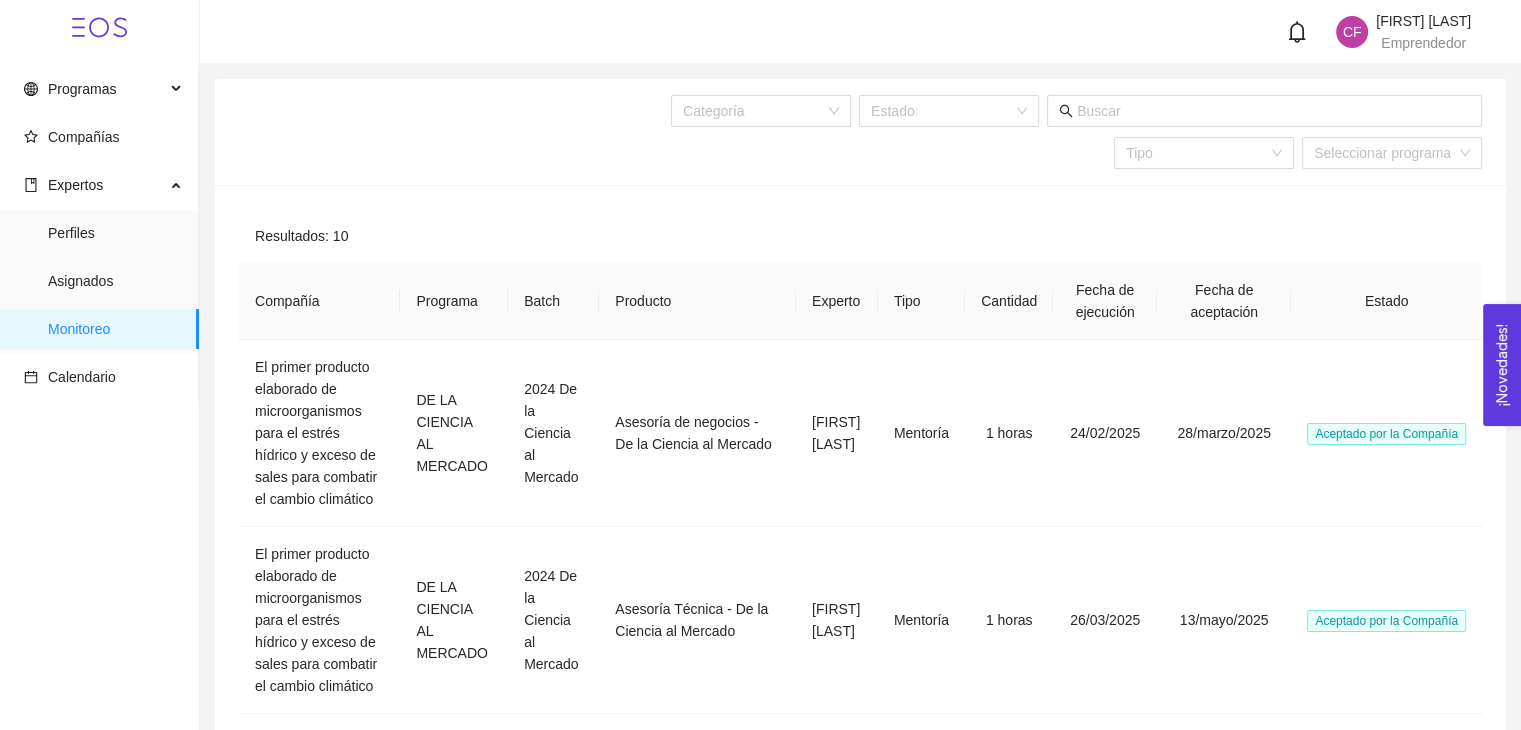 click 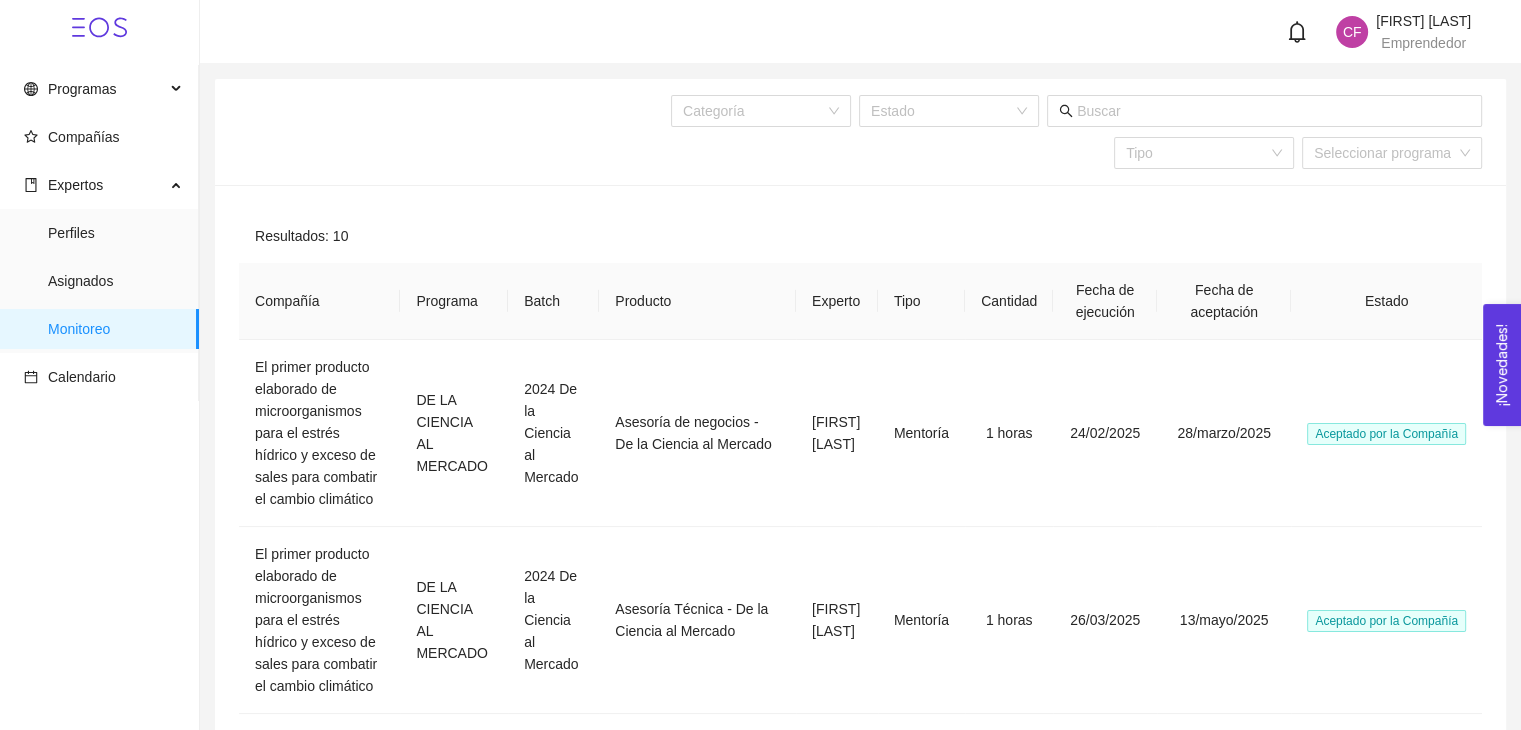 click 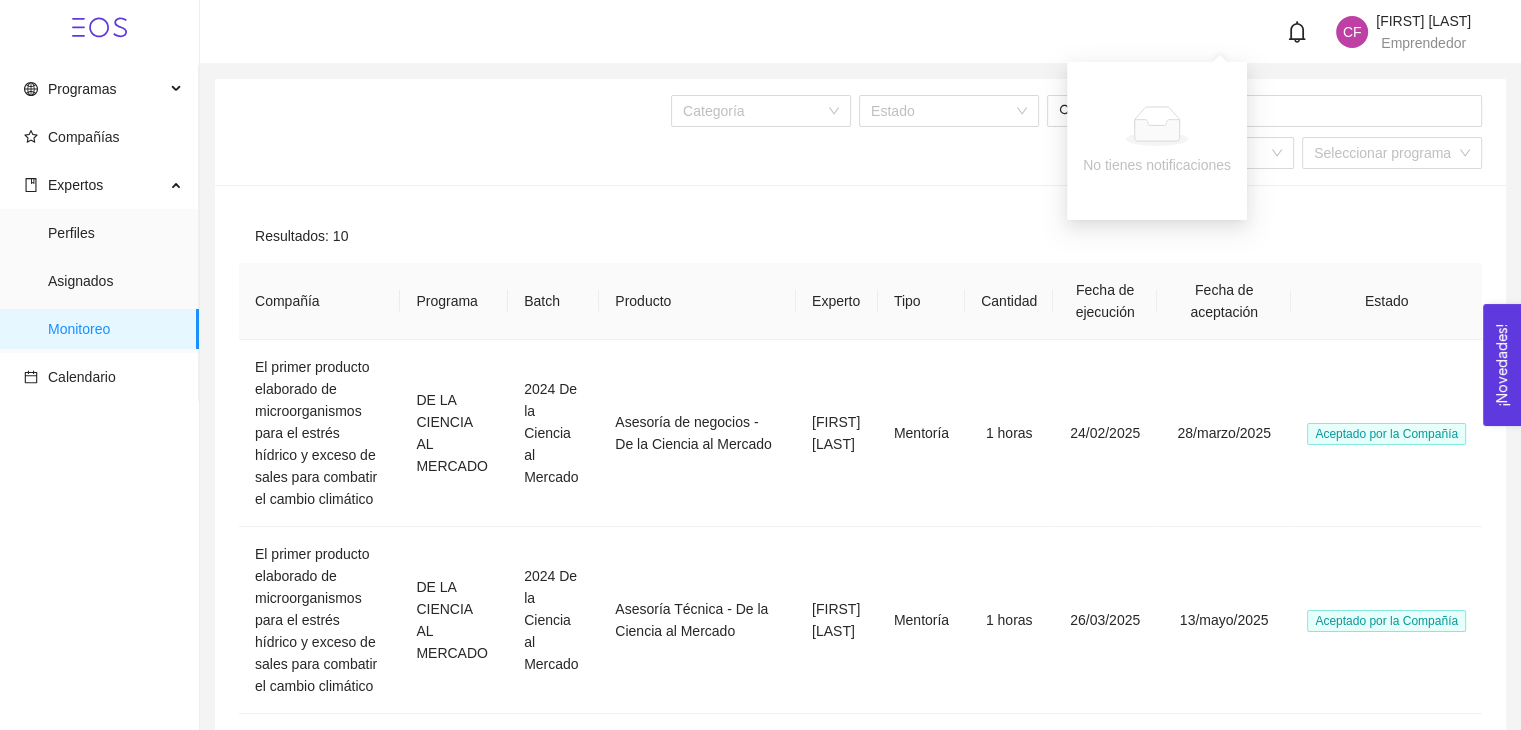 click on "CF" at bounding box center (1352, 32) 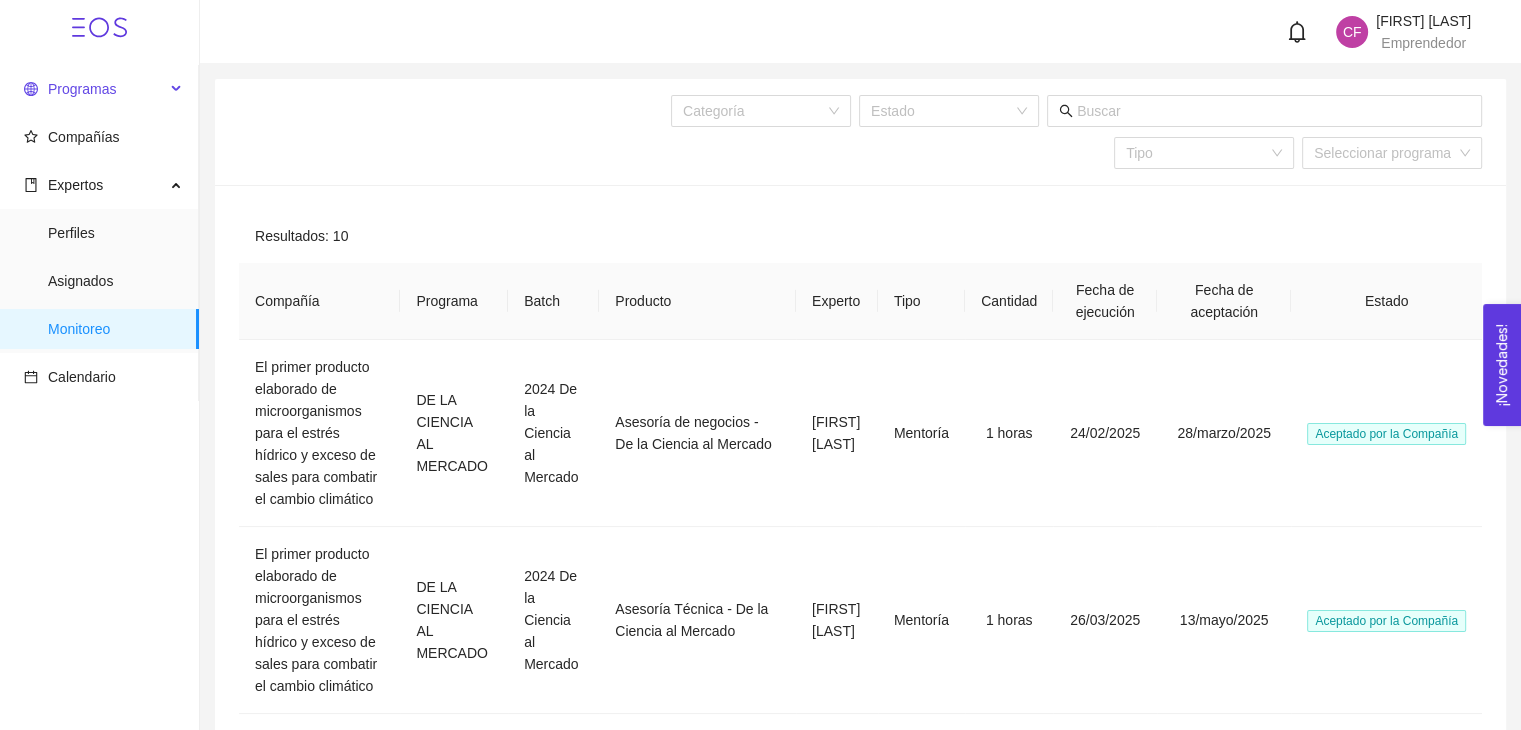 click on "Programas" at bounding box center (82, 89) 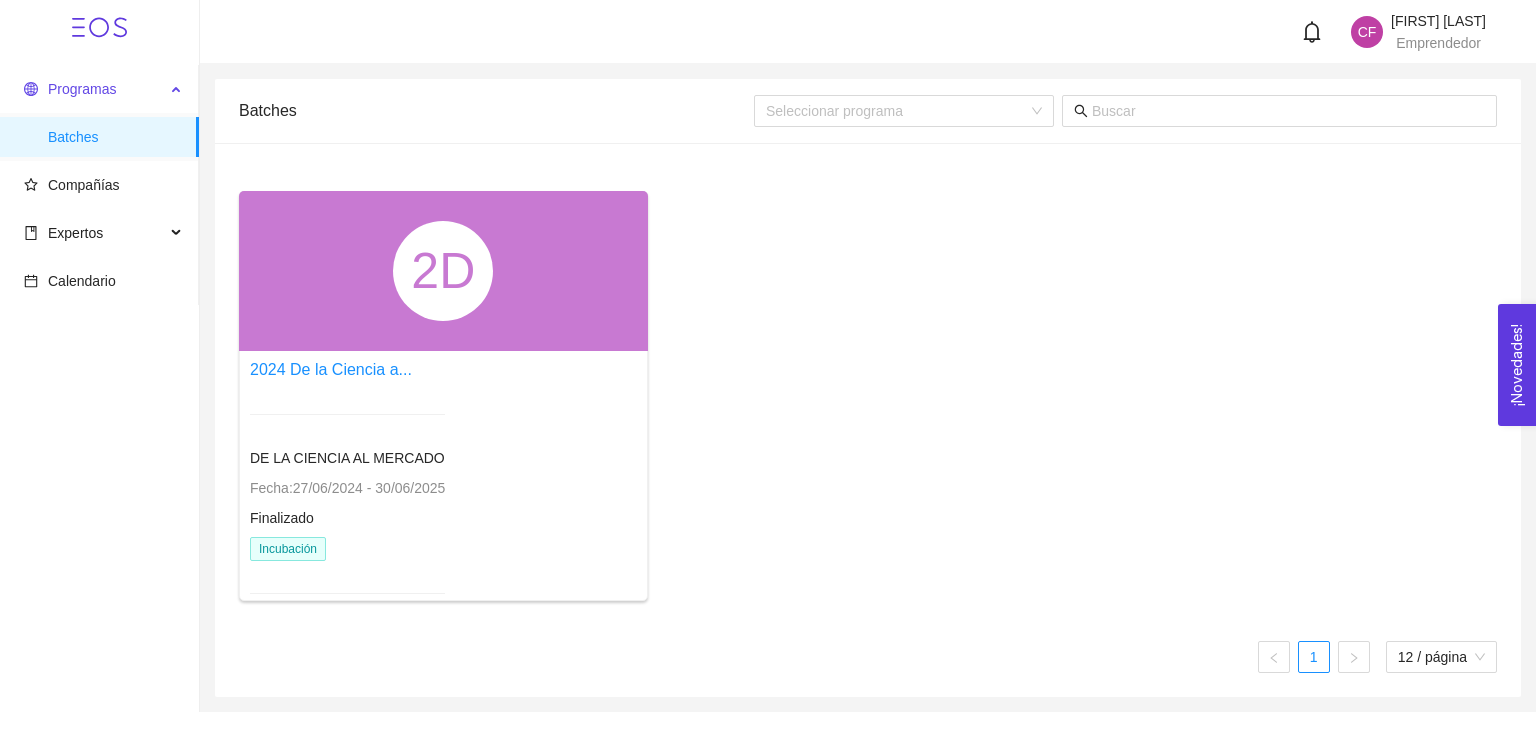 click on "Programas" at bounding box center (82, 89) 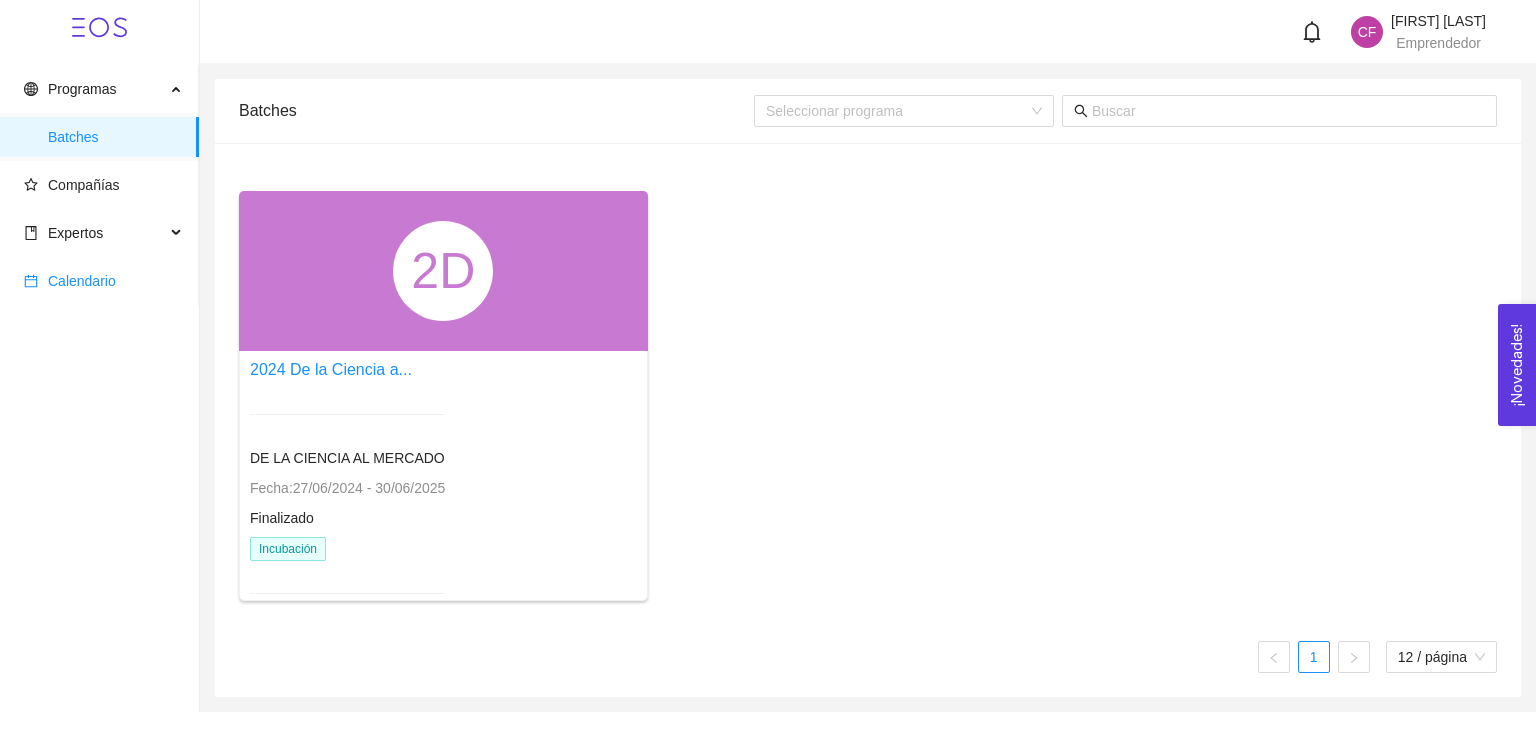 click on "Calendario" at bounding box center [82, 281] 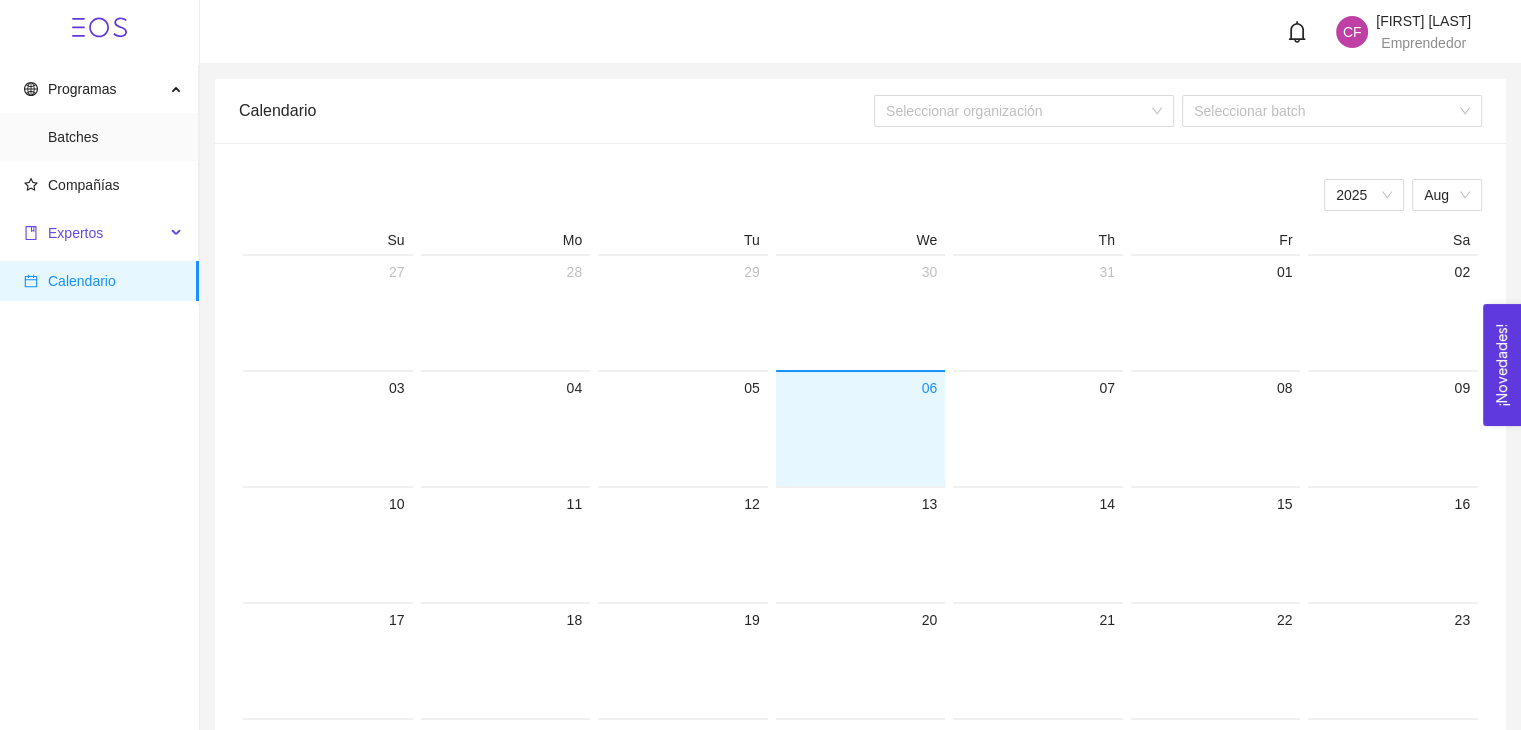 click on "Expertos" at bounding box center [75, 233] 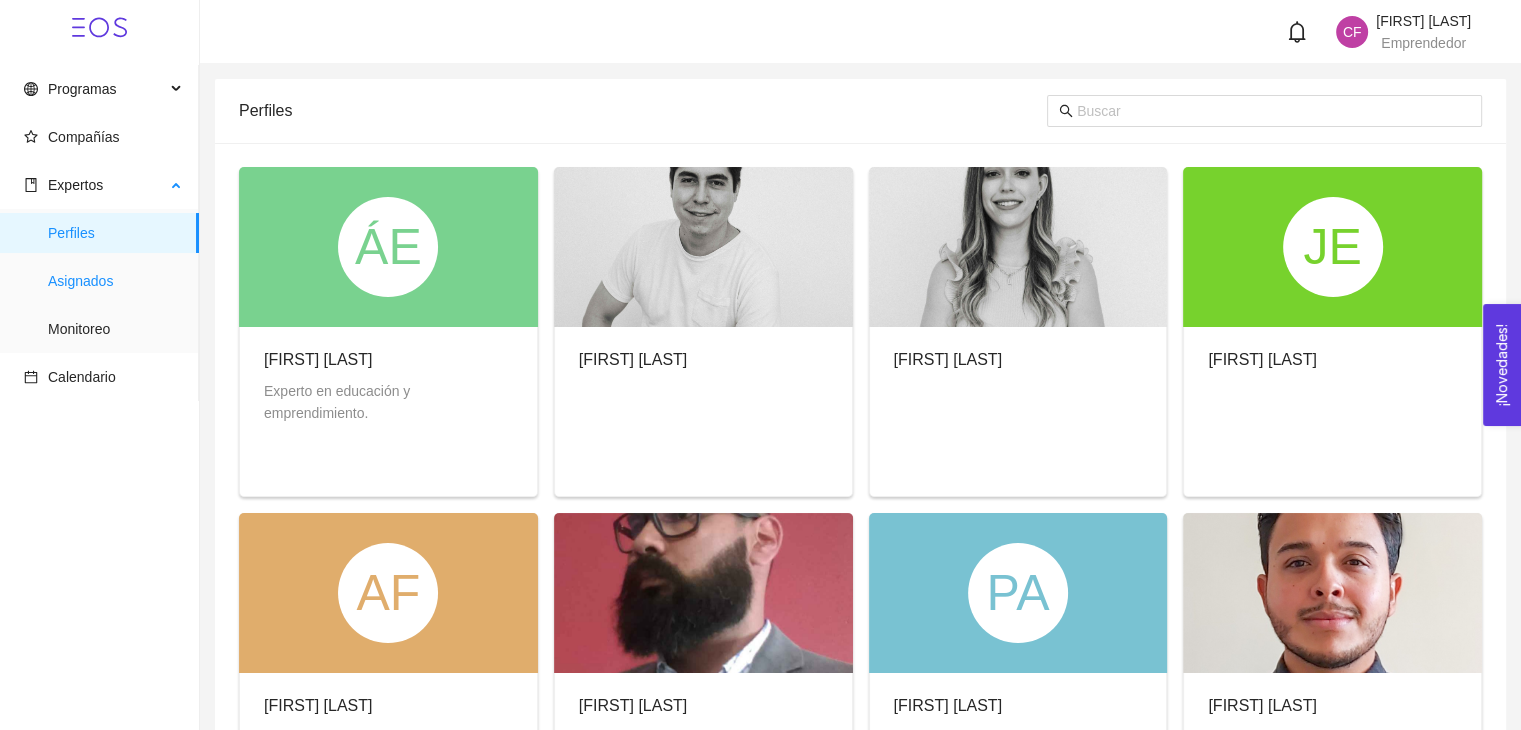 click on "Asignados" at bounding box center [115, 281] 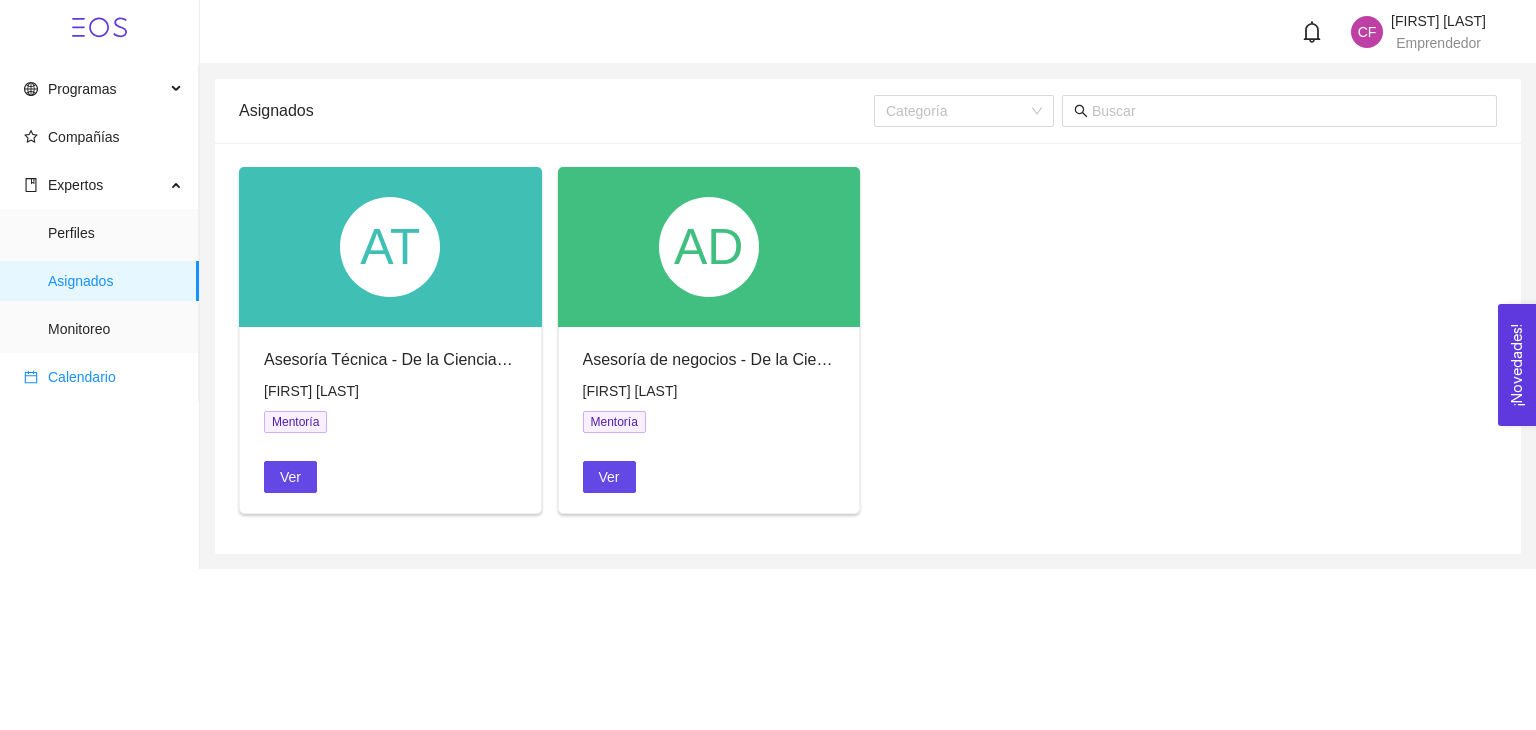 click on "Calendario" at bounding box center [82, 377] 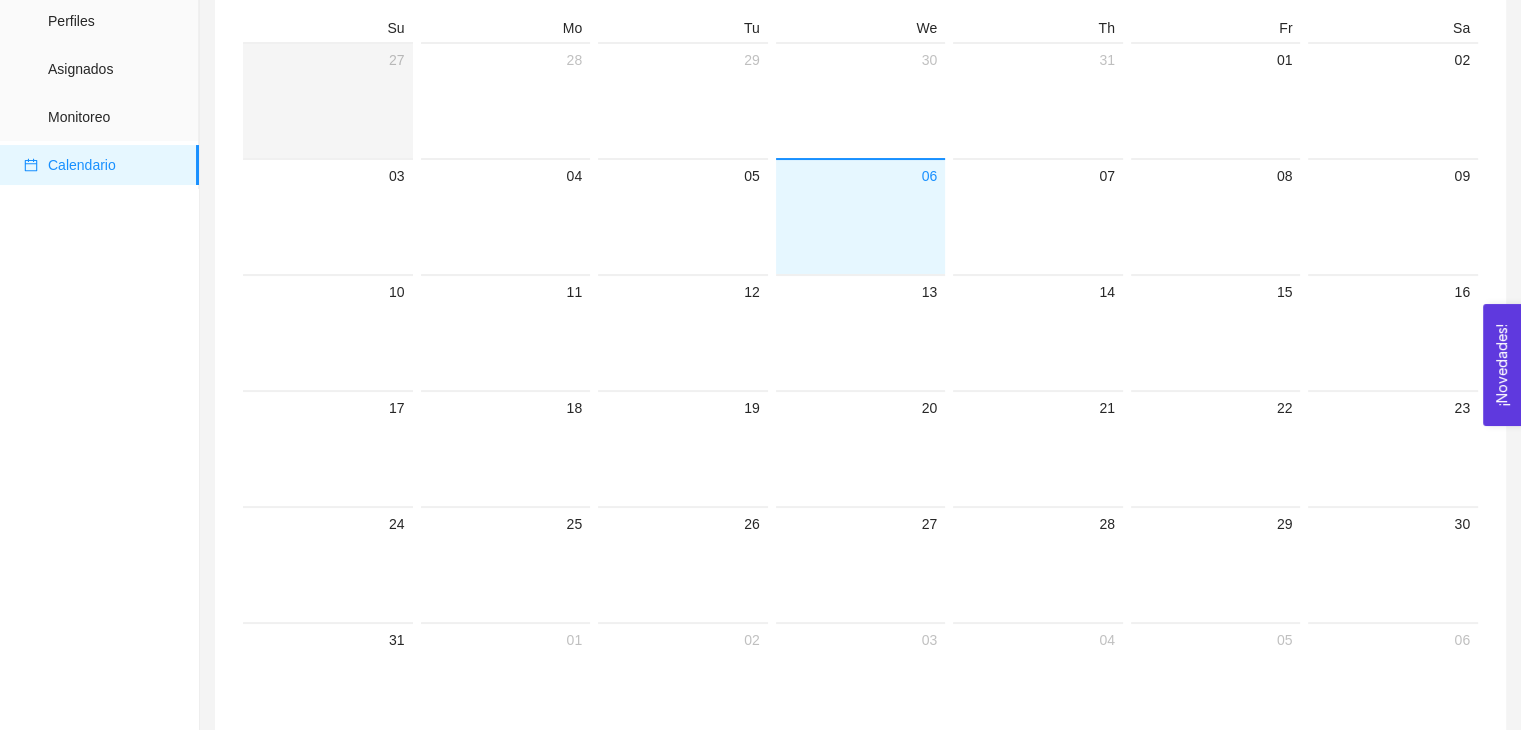 scroll, scrollTop: 0, scrollLeft: 0, axis: both 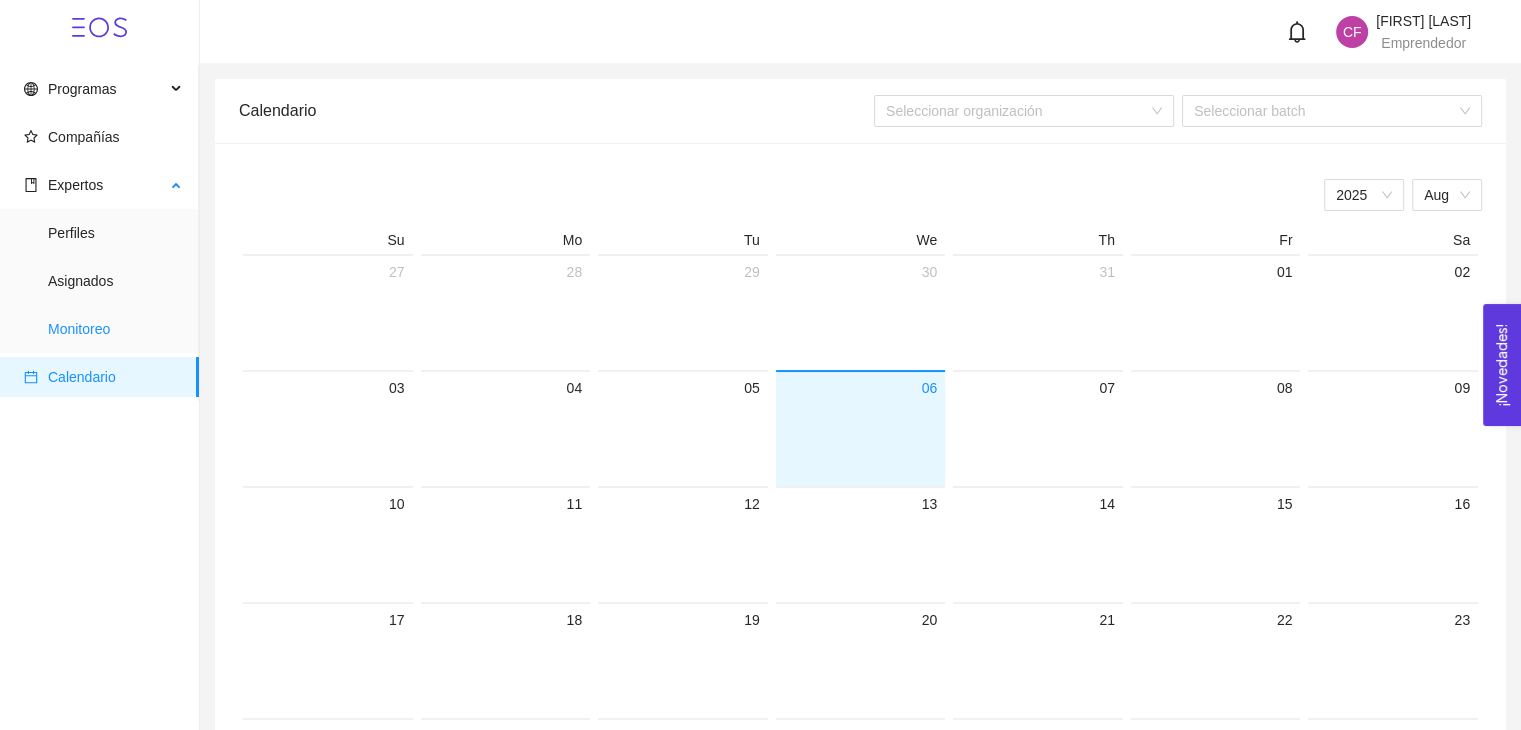 click on "Monitoreo" at bounding box center (115, 329) 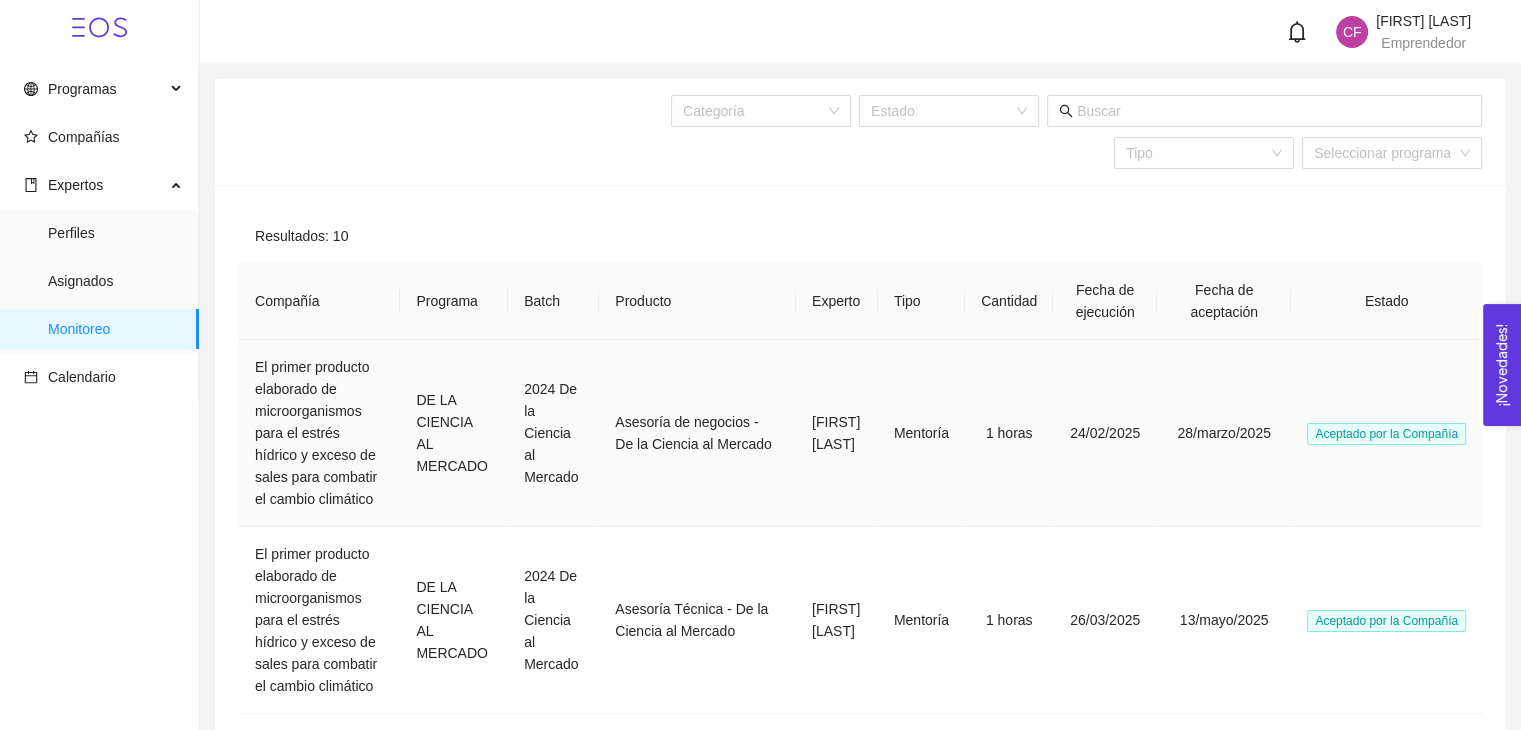 click on "Aceptado por la Compañía" at bounding box center (1386, 434) 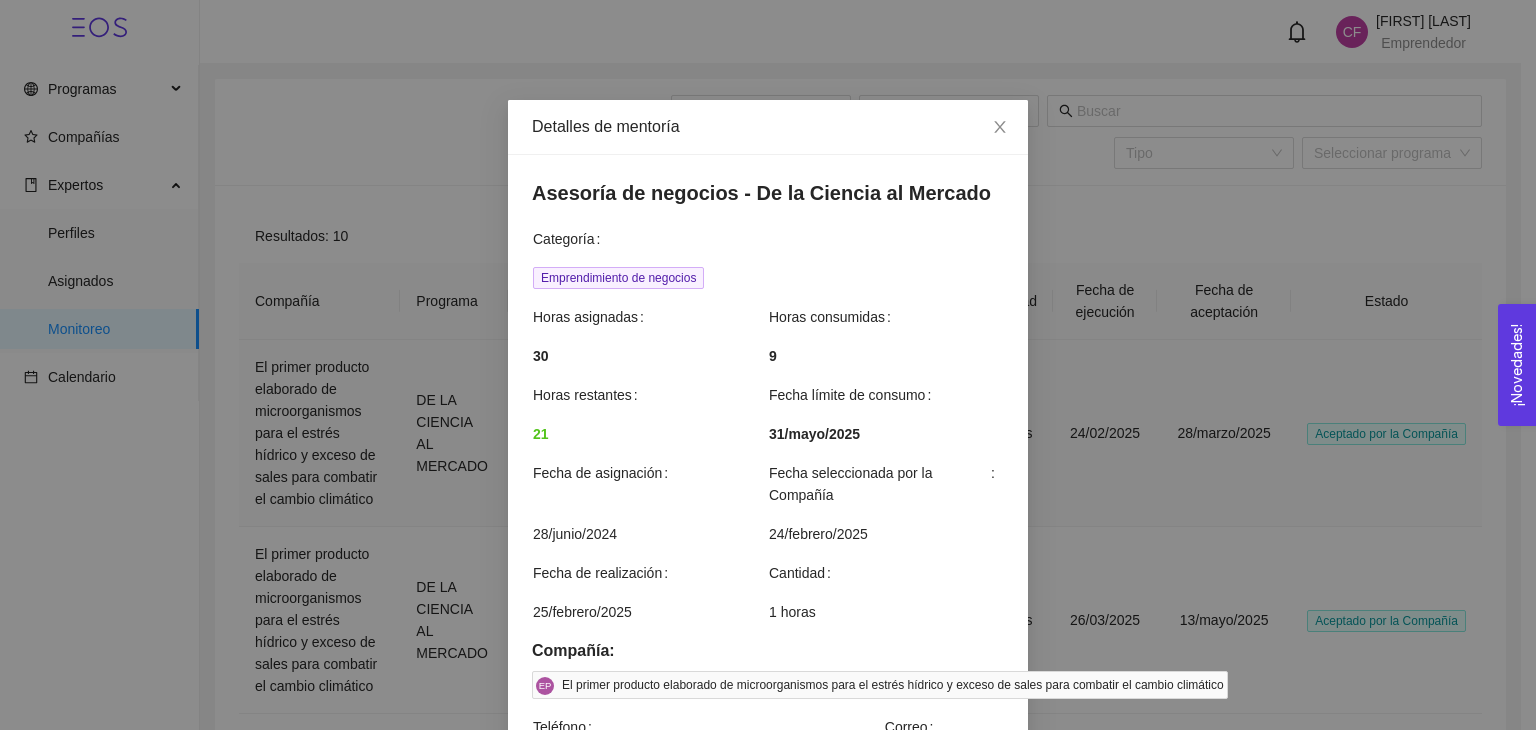 click on "Detalles de mentoría Asesoría de negocios - De la Ciencia al Mercado Categoría Emprendimiento de negocios Horas asignadas Horas consumidas 30 9 Horas restantes Fecha límite de consumo 21 31/mayo/2025 Fecha de asignación Fecha seleccionada por la Compañía 28/junio/2024 24/febrero/2025 Fecha de realización Cantidad 25/febrero/2025 1 horas Compañía: EP El primer producto elaborado de microorganismos para el estrés hídrico y exceso de sales para combatir el cambio climático Teléfono Correo N/A N/A Experto: [FIRST] [LAST] Teléfono Correo [PHONE] [EMAIL] Coordinador de programa Teléfono Correo [PHONE] [EMAIL] Emprendedor Teléfono Correo [PHONE] [EMAIL] Evento   evento.ics Resultados No hay datos Enlaces No hay datos Comentarios del experto sesión 6 Agendado 28/marzo/2025 [FIRST] [LAST] Solicitud aceptada 28/marzo/2025 [FIRST] [LAST] Entregado 28/marzo/2025 [FIRST] [LAST]" at bounding box center [768, 365] 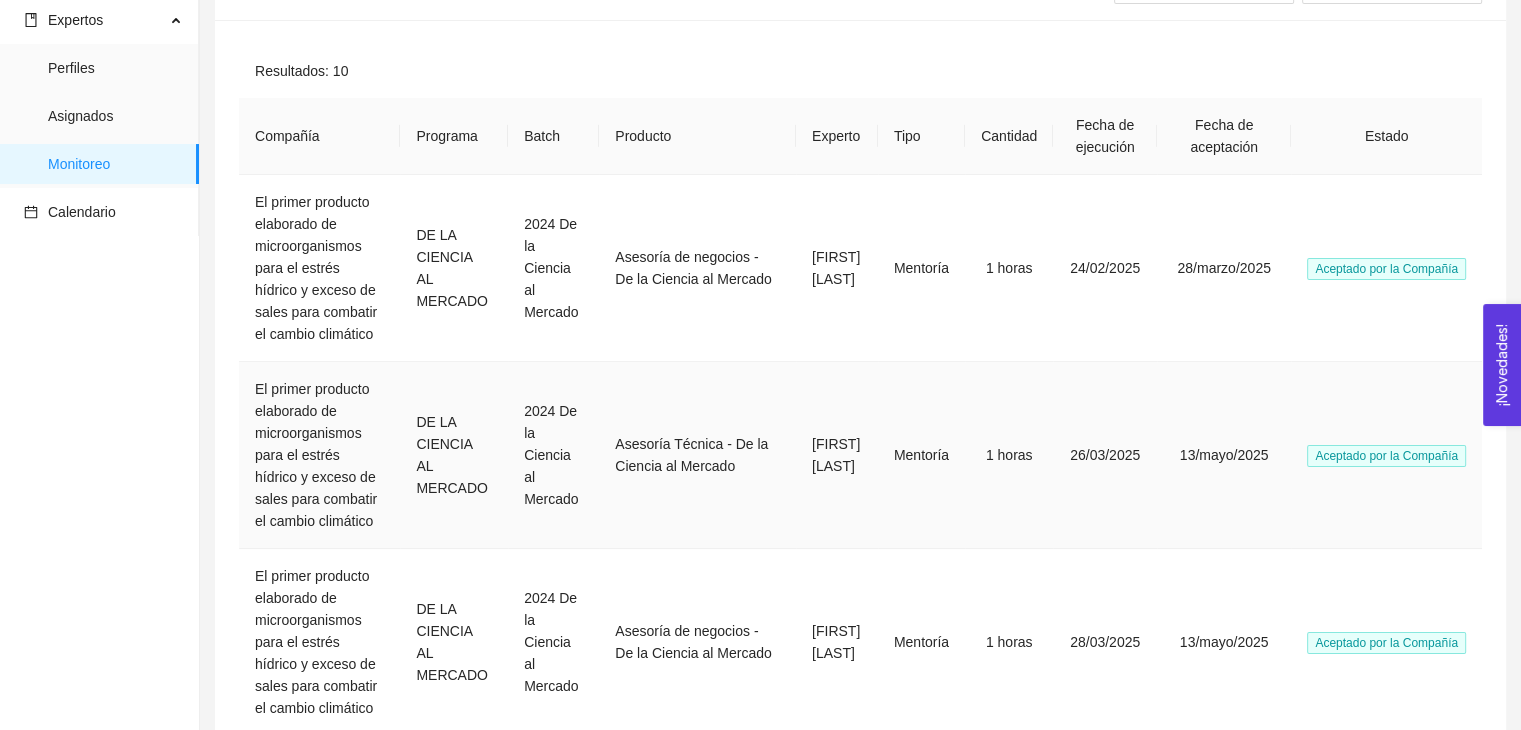 scroll, scrollTop: 200, scrollLeft: 0, axis: vertical 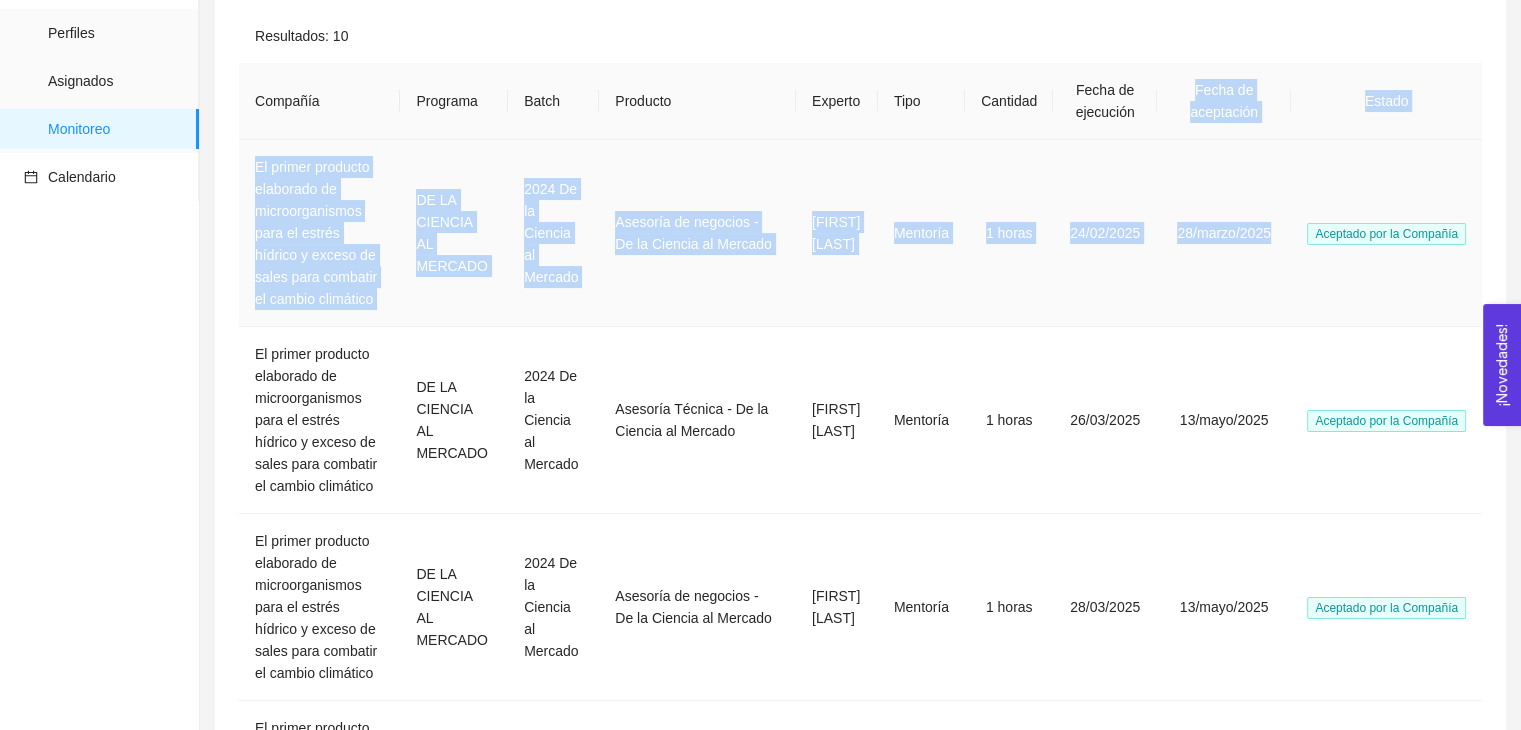 drag, startPoint x: 1198, startPoint y: 95, endPoint x: 1277, endPoint y: 273, distance: 194.74342 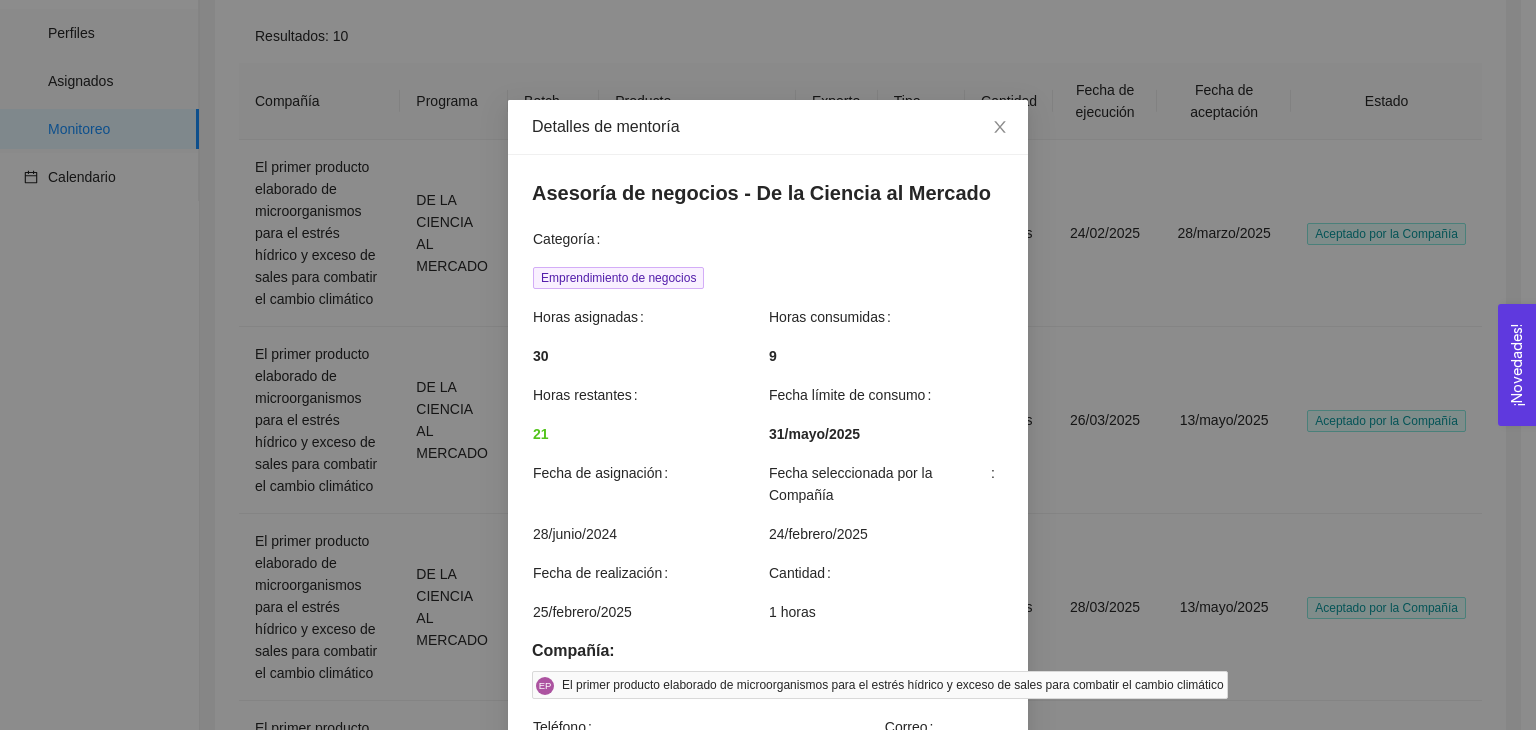 click on "Detalles de mentoría Asesoría de negocios - De la Ciencia al Mercado Categoría Emprendimiento de negocios Horas asignadas Horas consumidas 30 9 Horas restantes Fecha límite de consumo 21 31/mayo/2025 Fecha de asignación Fecha seleccionada por la Compañía 28/junio/2024 24/febrero/2025 Fecha de realización Cantidad 25/febrero/2025 1 horas Compañía: EP El primer producto elaborado de microorganismos para el estrés hídrico y exceso de sales para combatir el cambio climático Teléfono Correo N/A N/A Experto: [FIRST] [LAST] Teléfono Correo [PHONE] [EMAIL] Coordinador de programa Teléfono Correo [PHONE] [EMAIL] Emprendedor Teléfono Correo [PHONE] [EMAIL] Evento   evento.ics Resultados No hay datos Enlaces No hay datos Comentarios del experto sesión 6 Agendado 28/marzo/2025 [FIRST] [LAST] Solicitud aceptada 28/marzo/2025 [FIRST] [LAST] Entregado 28/marzo/2025 [FIRST] [LAST]" at bounding box center (768, 365) 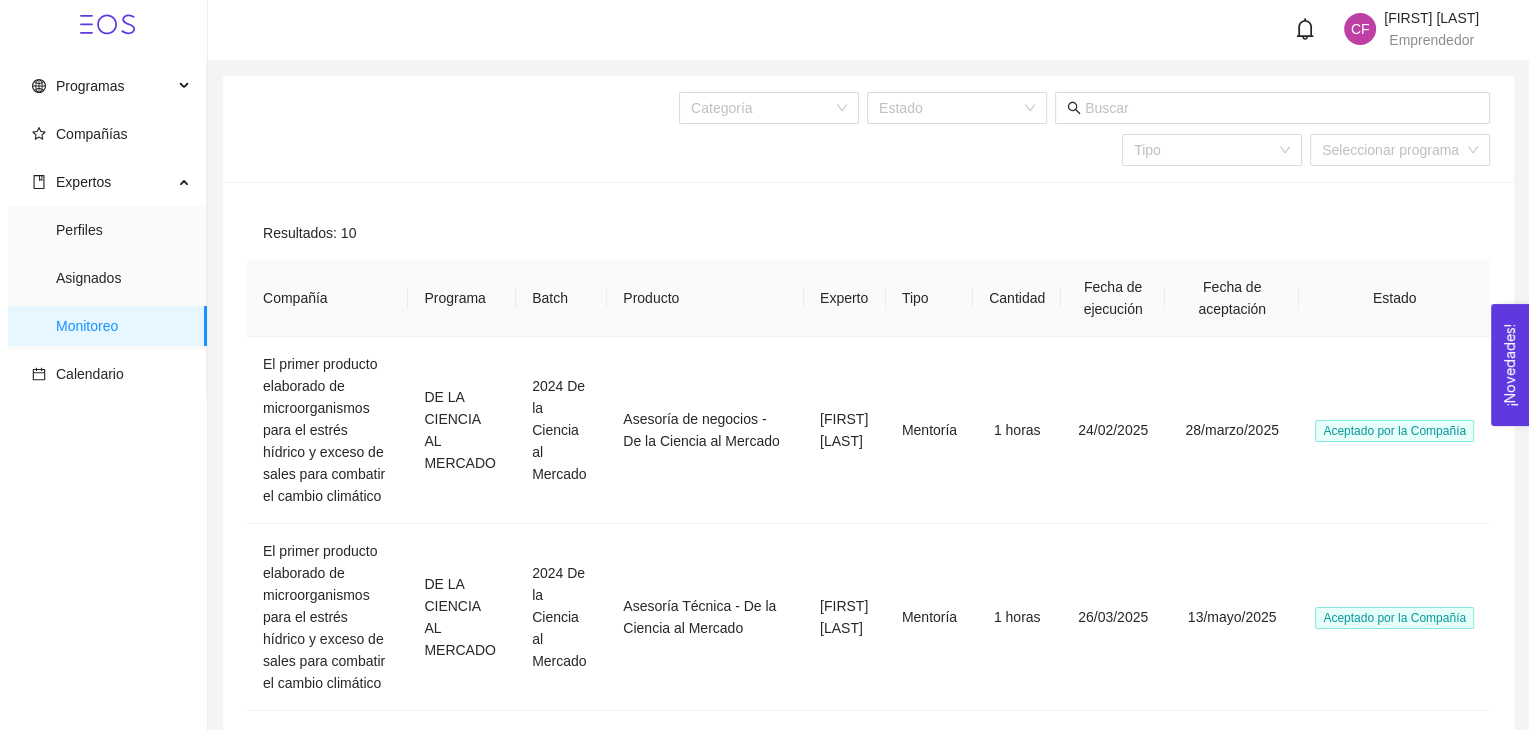 scroll, scrollTop: 0, scrollLeft: 0, axis: both 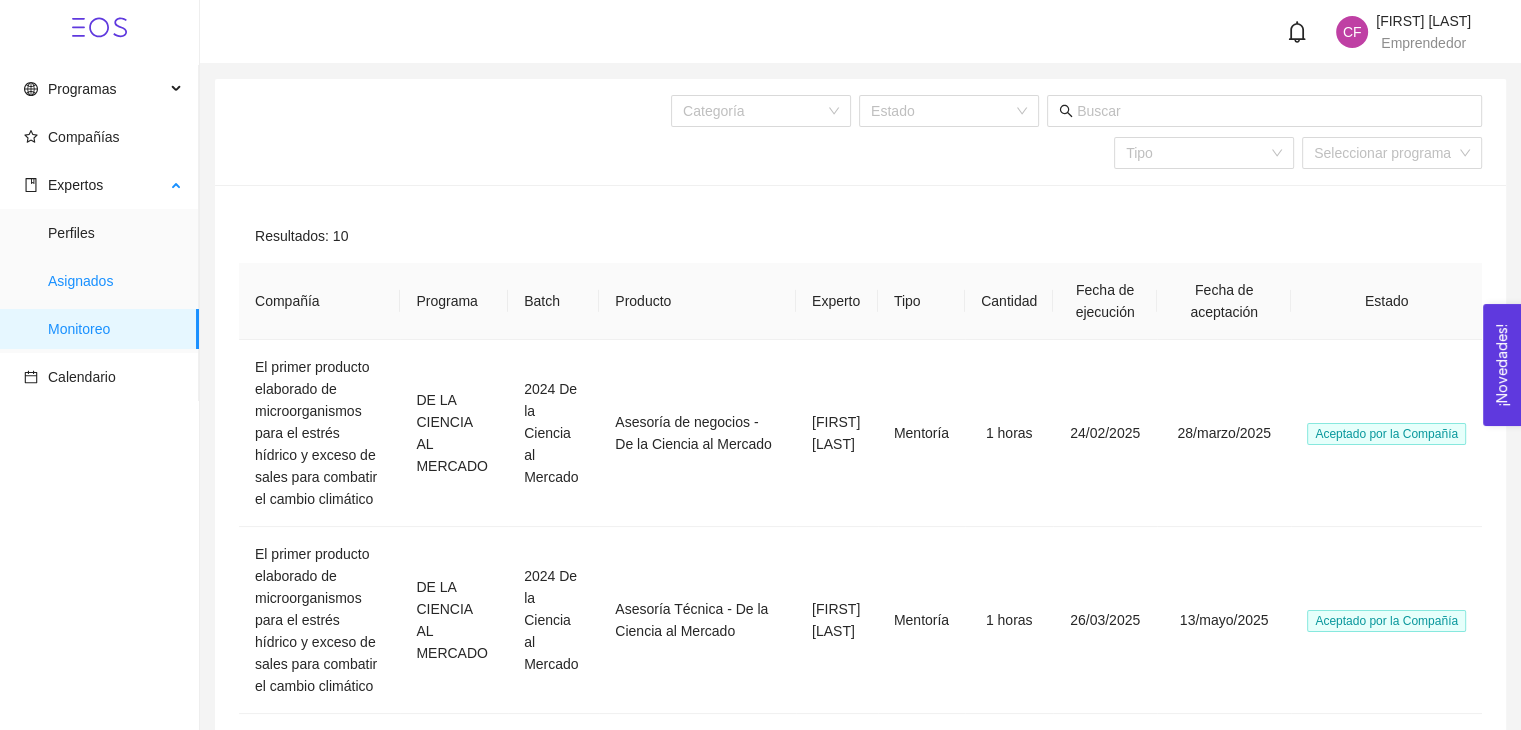 click on "Asignados" at bounding box center (115, 281) 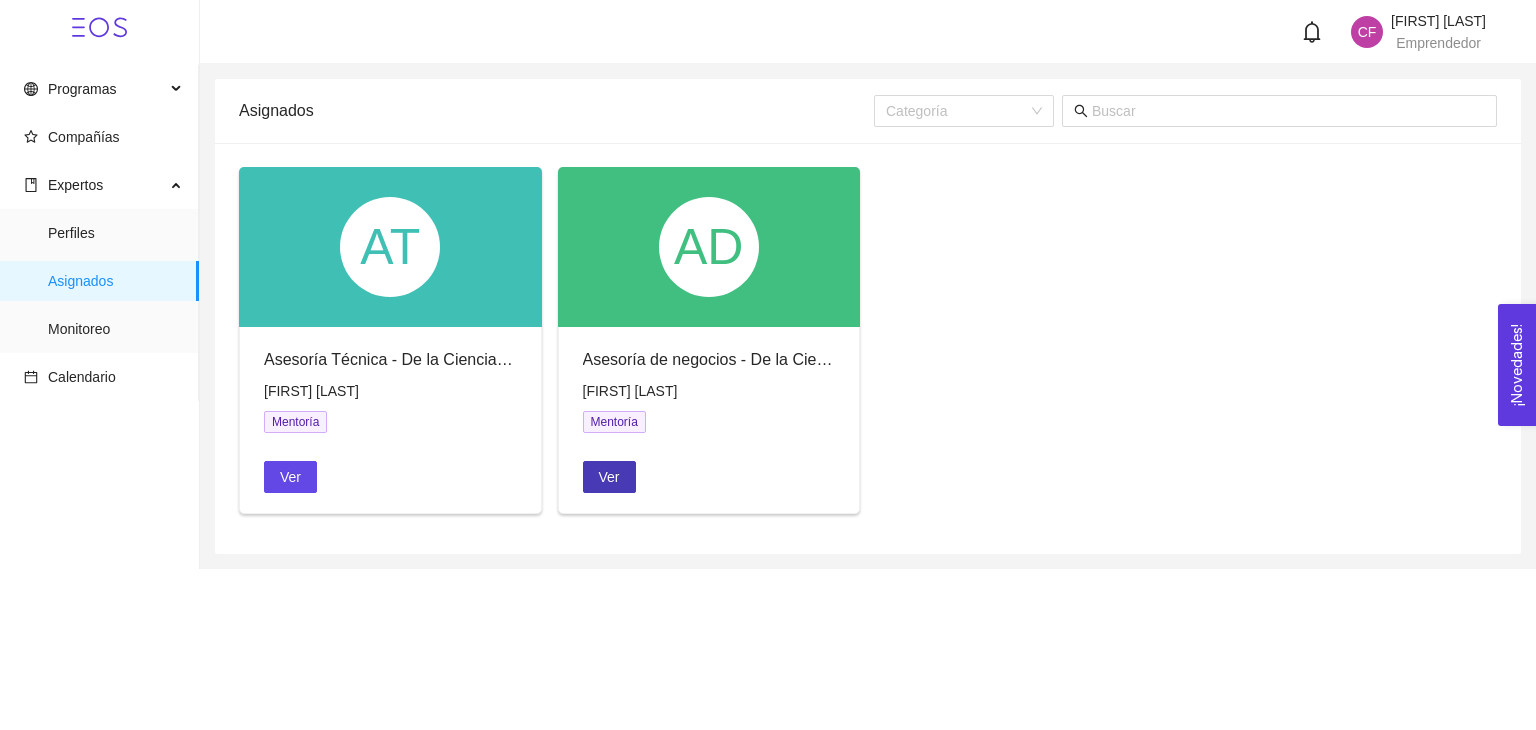 click on "Ver" at bounding box center [609, 477] 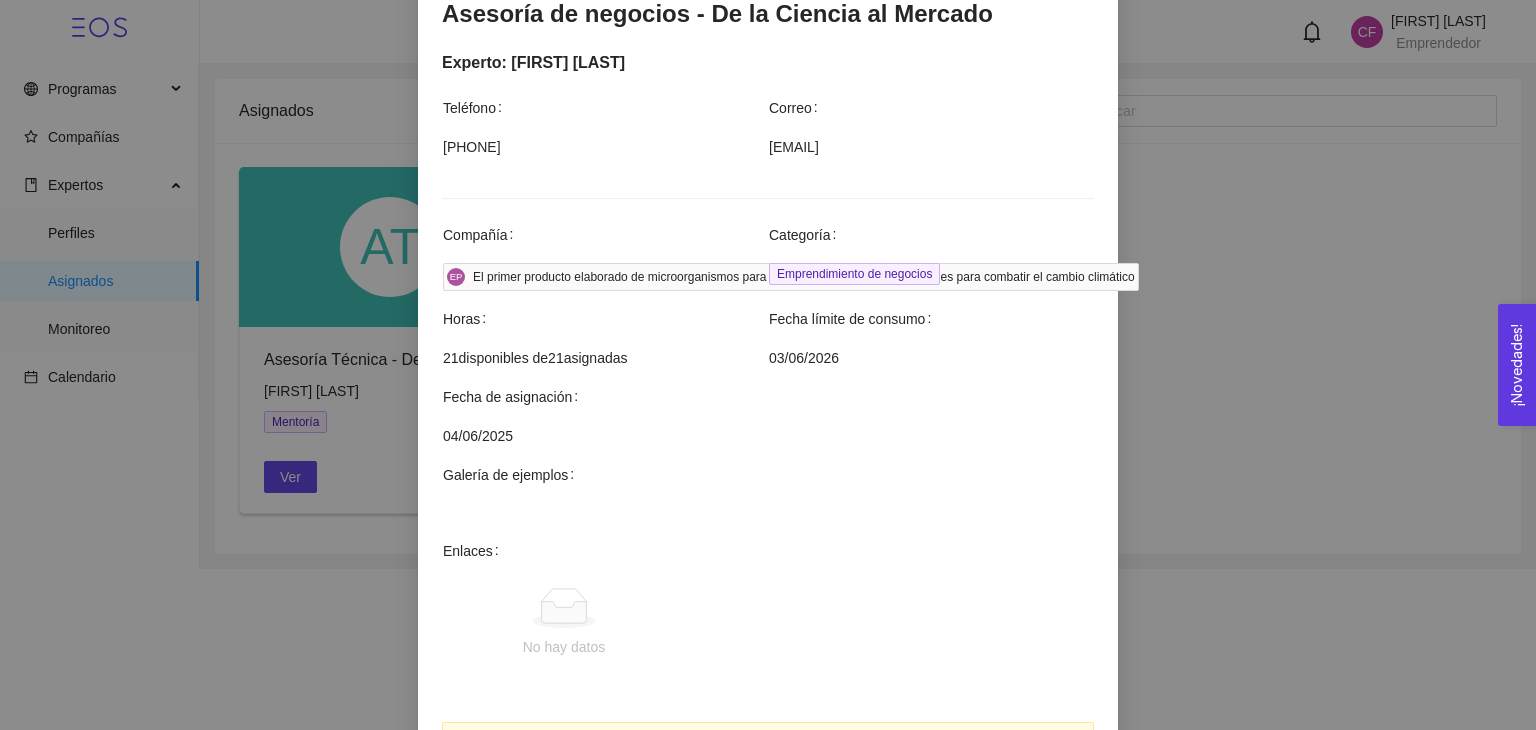 scroll, scrollTop: 576, scrollLeft: 0, axis: vertical 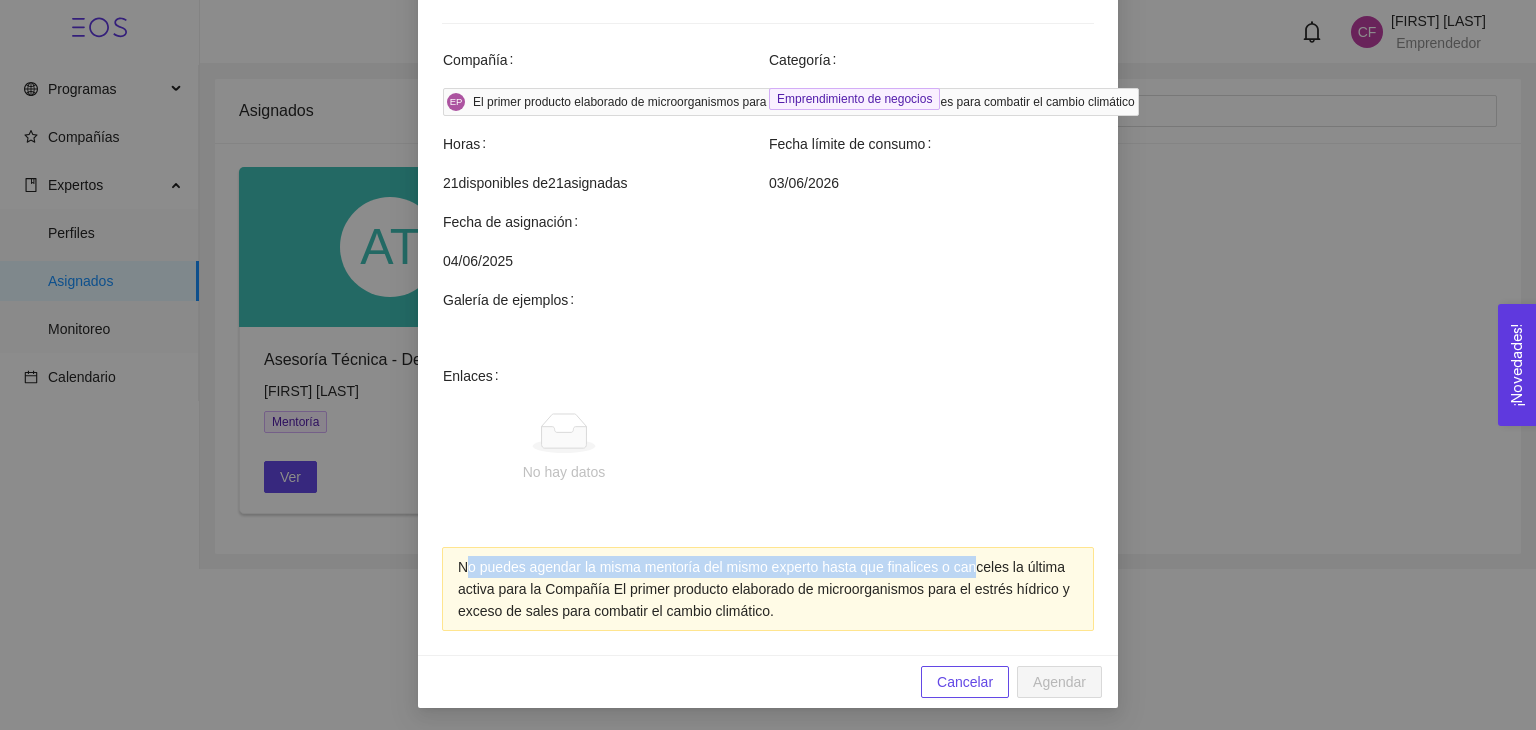 drag, startPoint x: 462, startPoint y: 563, endPoint x: 963, endPoint y: 572, distance: 501.08084 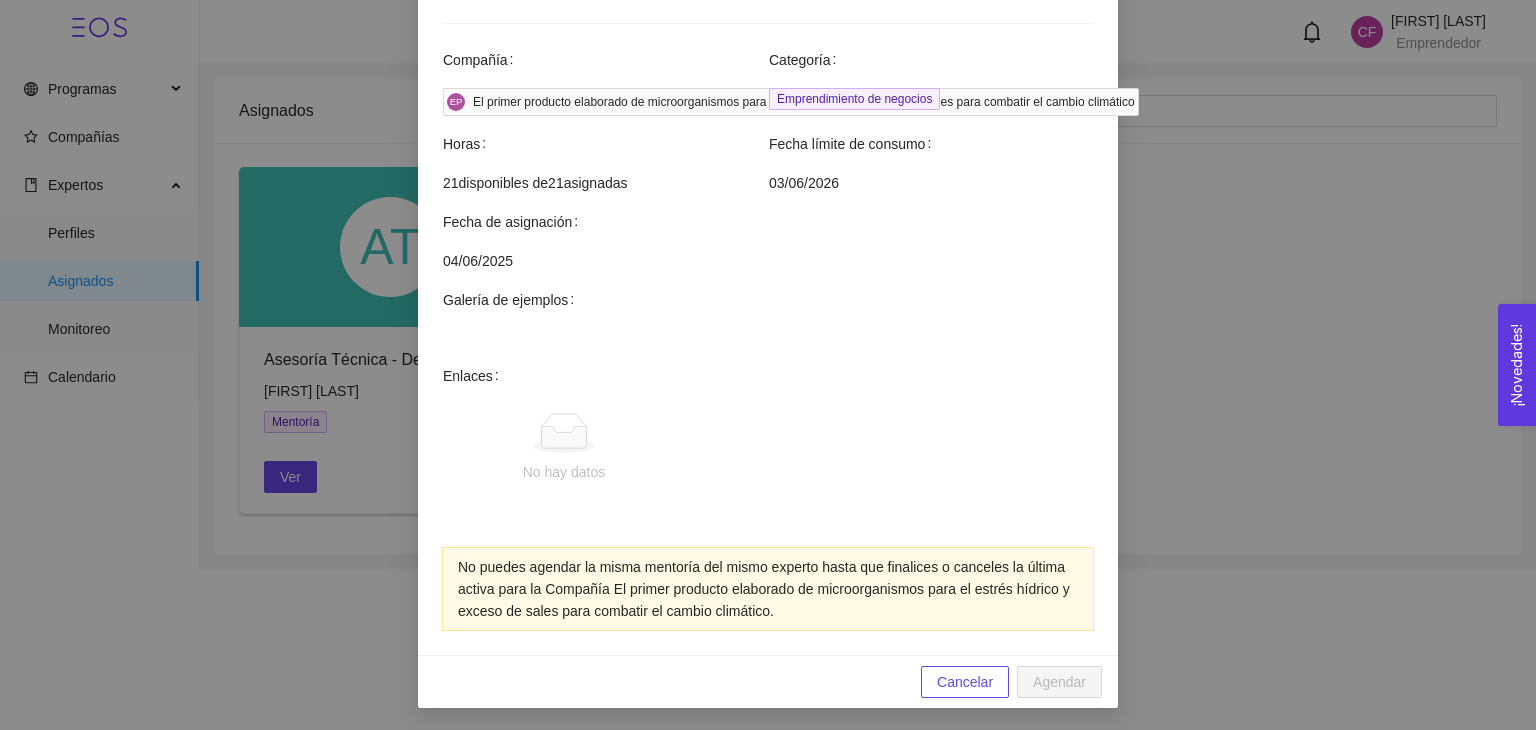 click on "No puedes agendar la misma mentoría del mismo experto
hasta que finalices o canceles la última activa para la Compañía
El primer producto elaborado de microorganismos para el estrés hídrico y exceso de sales para combatir el cambio climático." at bounding box center (768, 589) 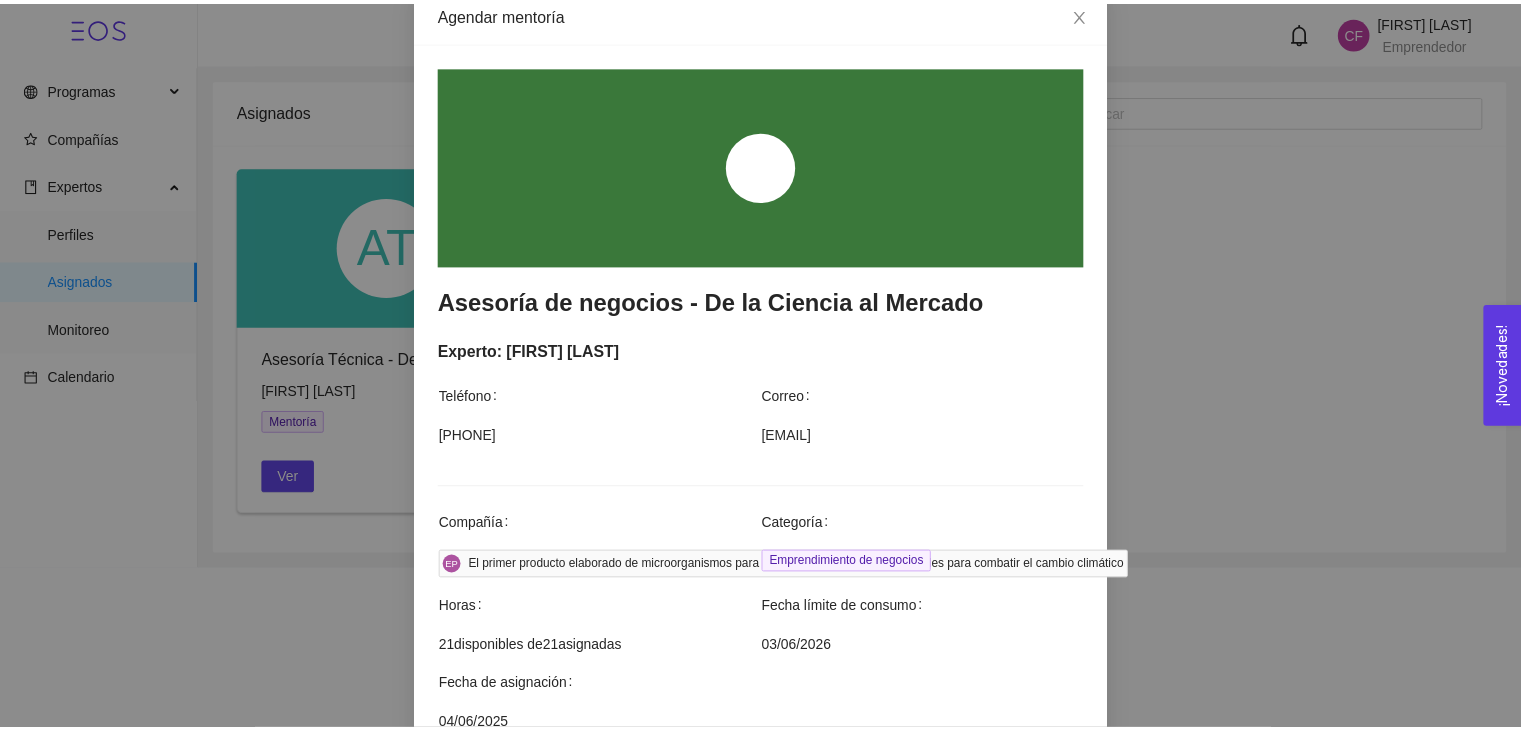 scroll, scrollTop: 0, scrollLeft: 0, axis: both 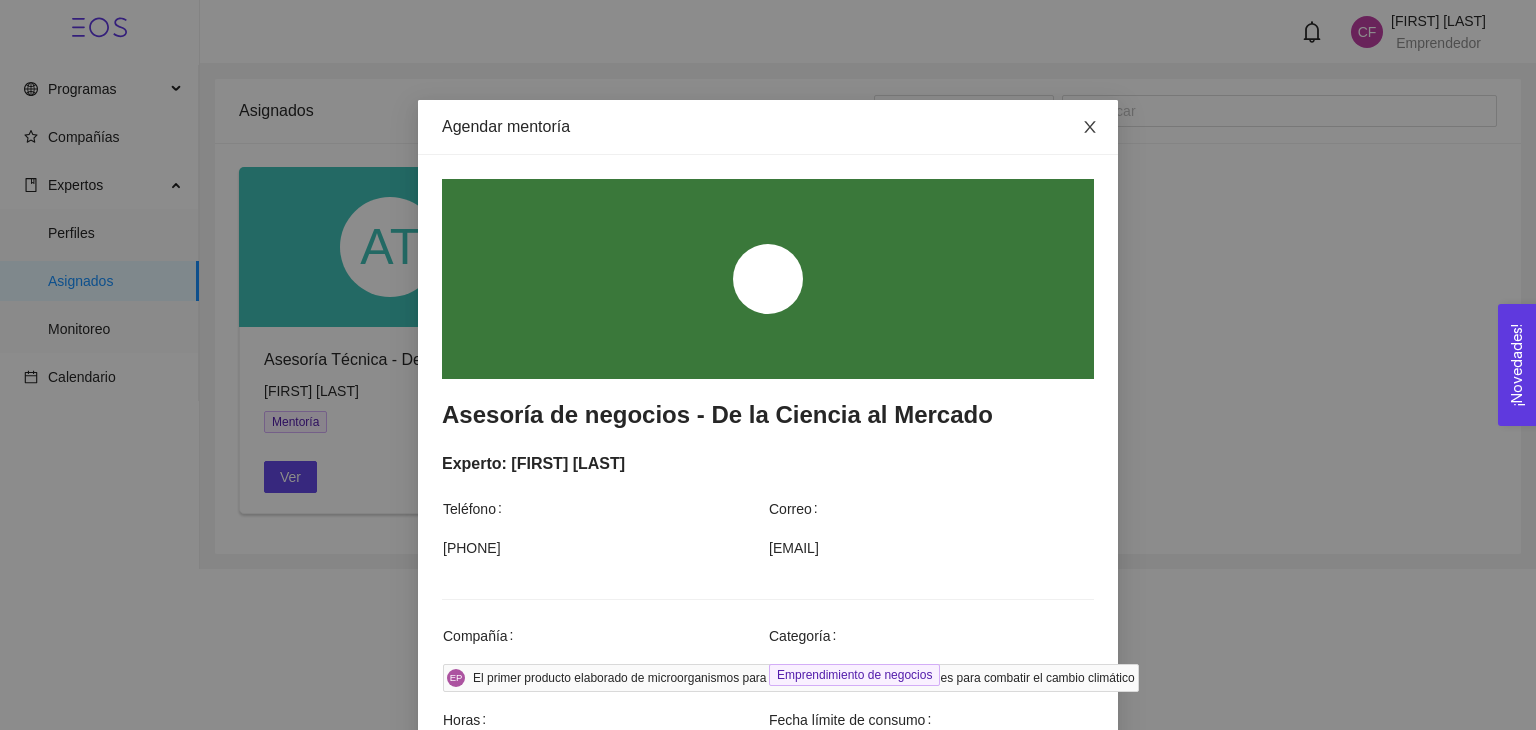 click at bounding box center (1090, 128) 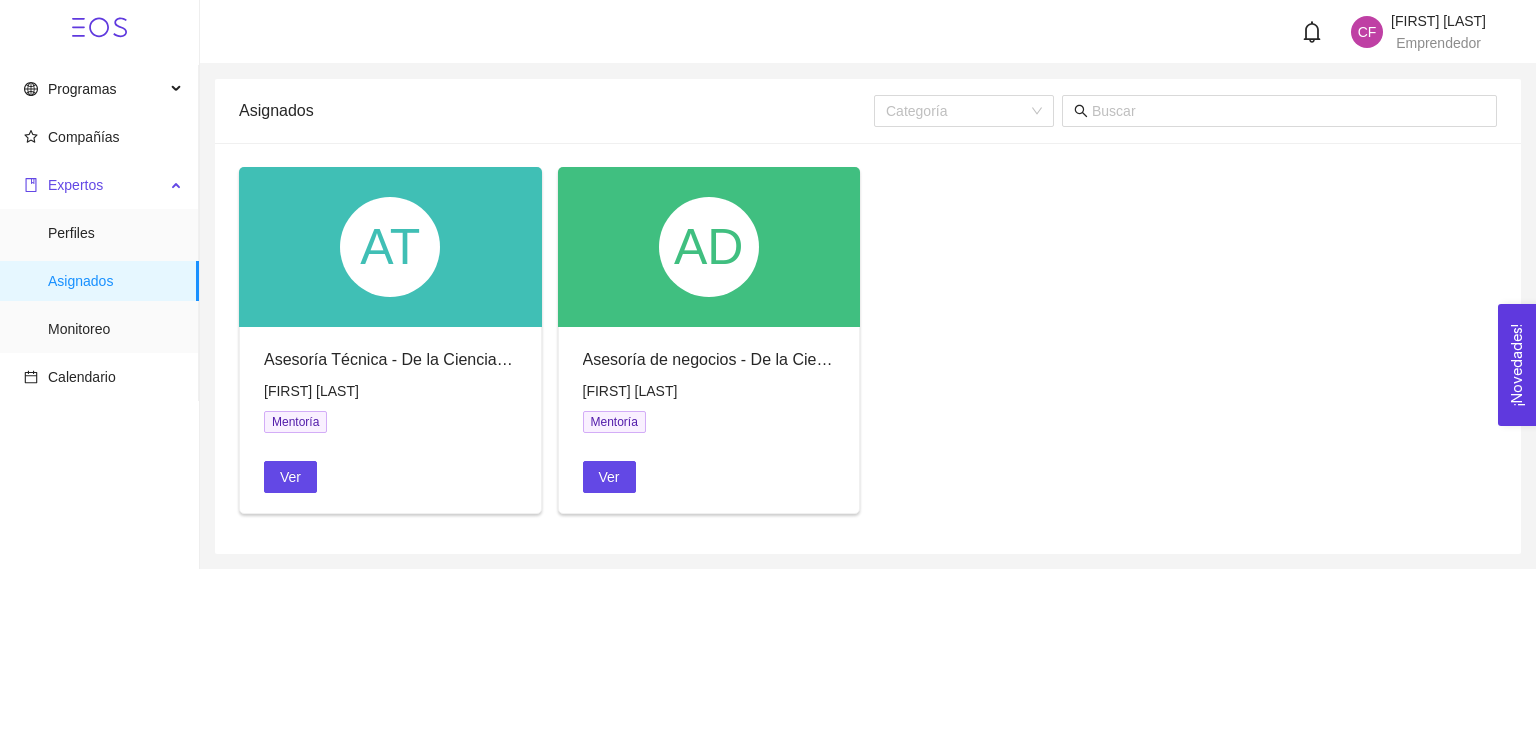 click on "Expertos" at bounding box center (75, 185) 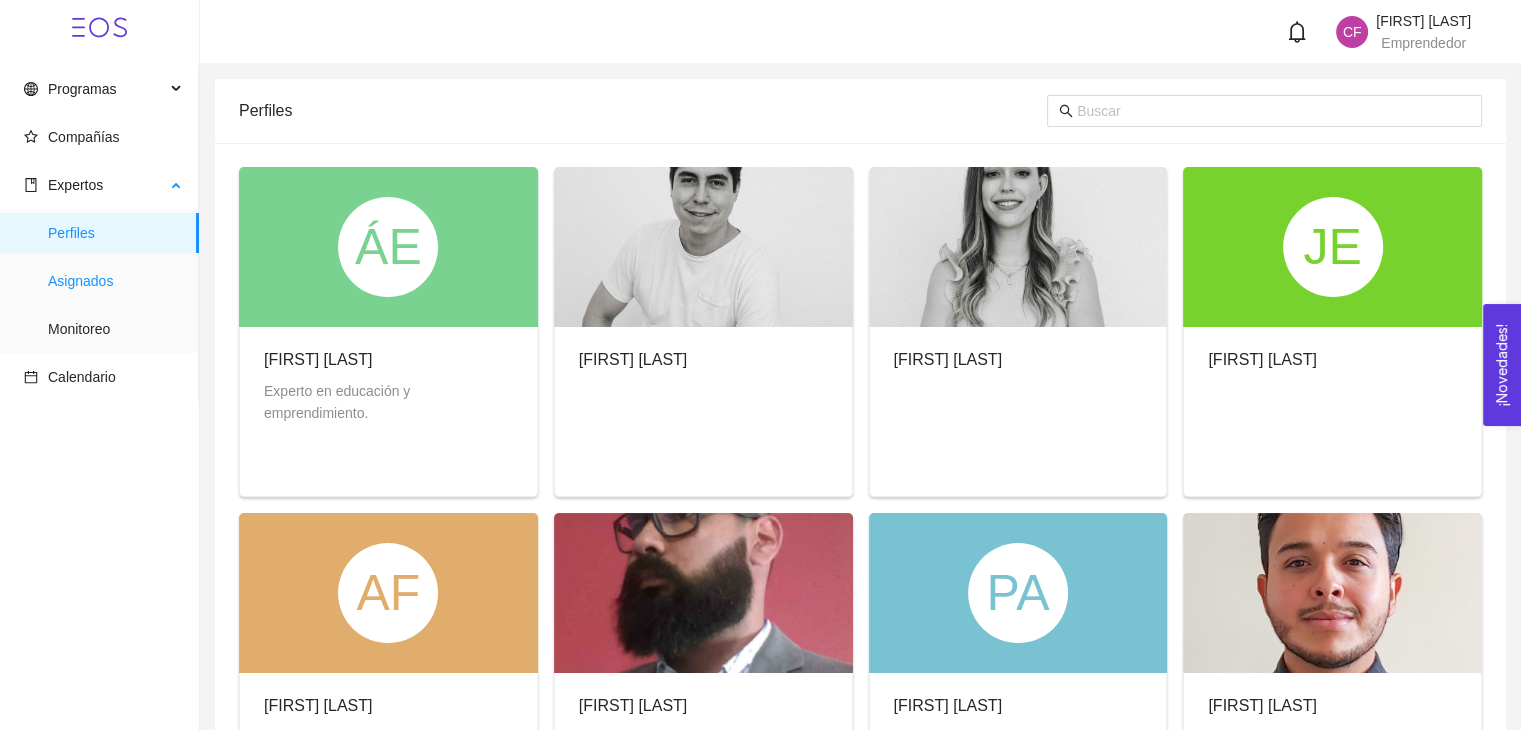 click on "Asignados" at bounding box center (115, 281) 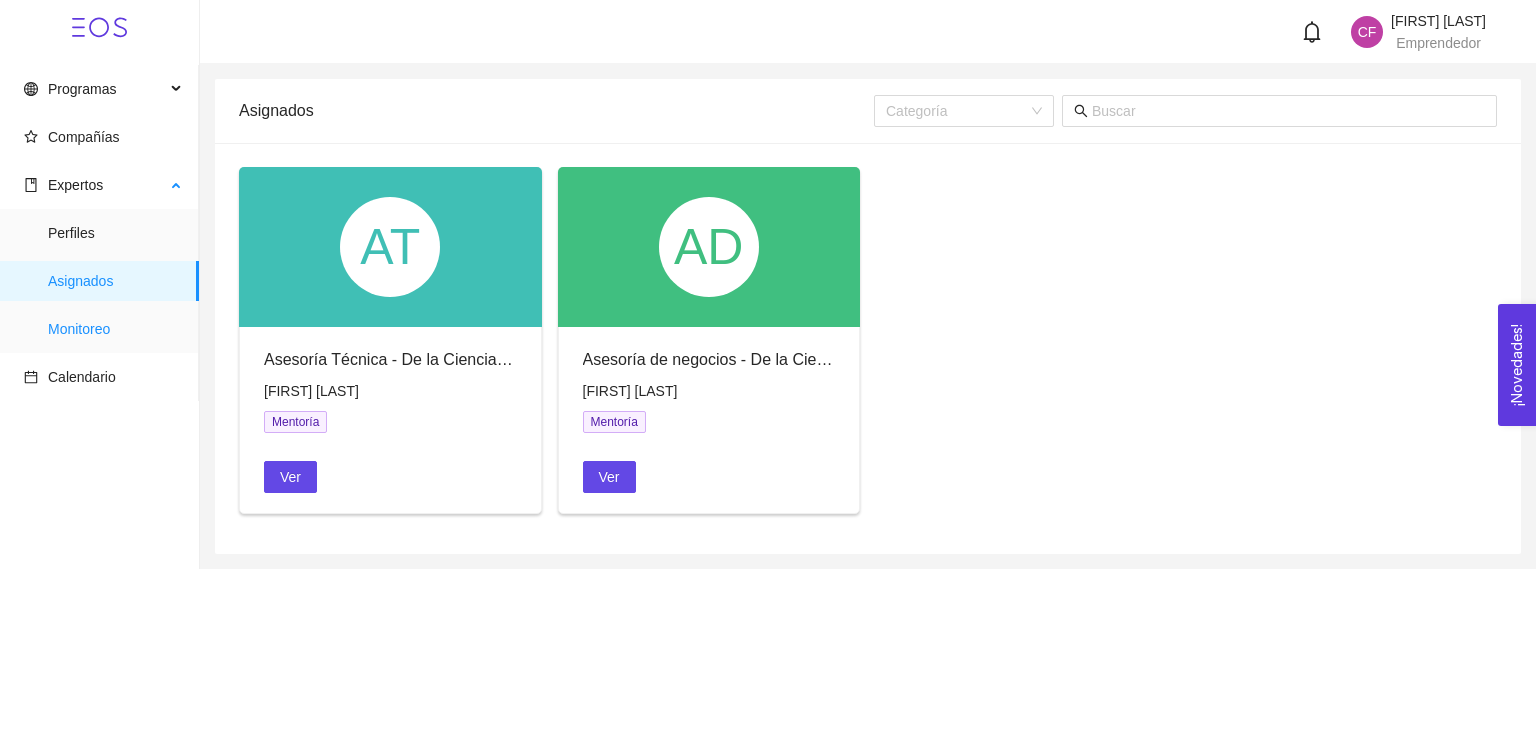 click on "Monitoreo" at bounding box center (115, 329) 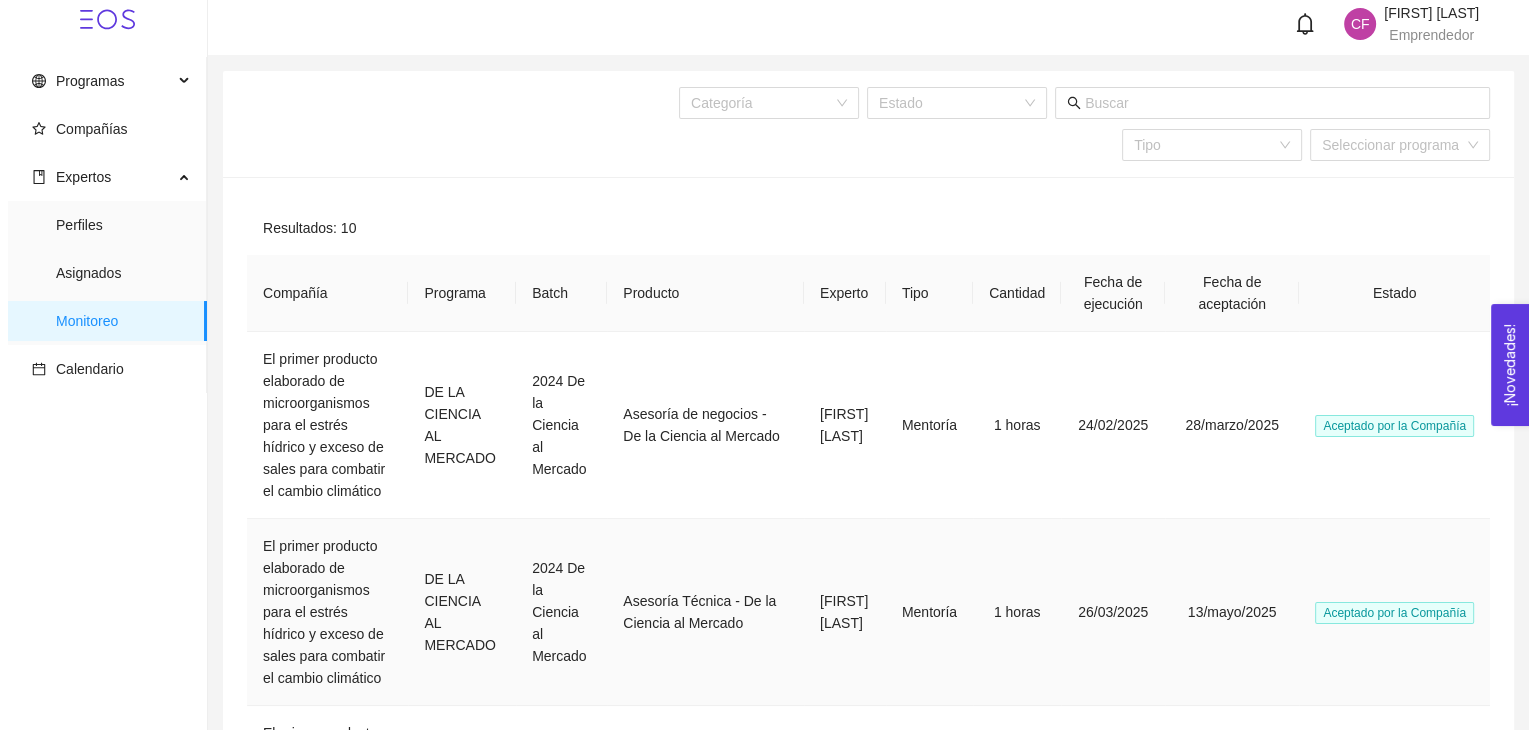 scroll, scrollTop: 0, scrollLeft: 0, axis: both 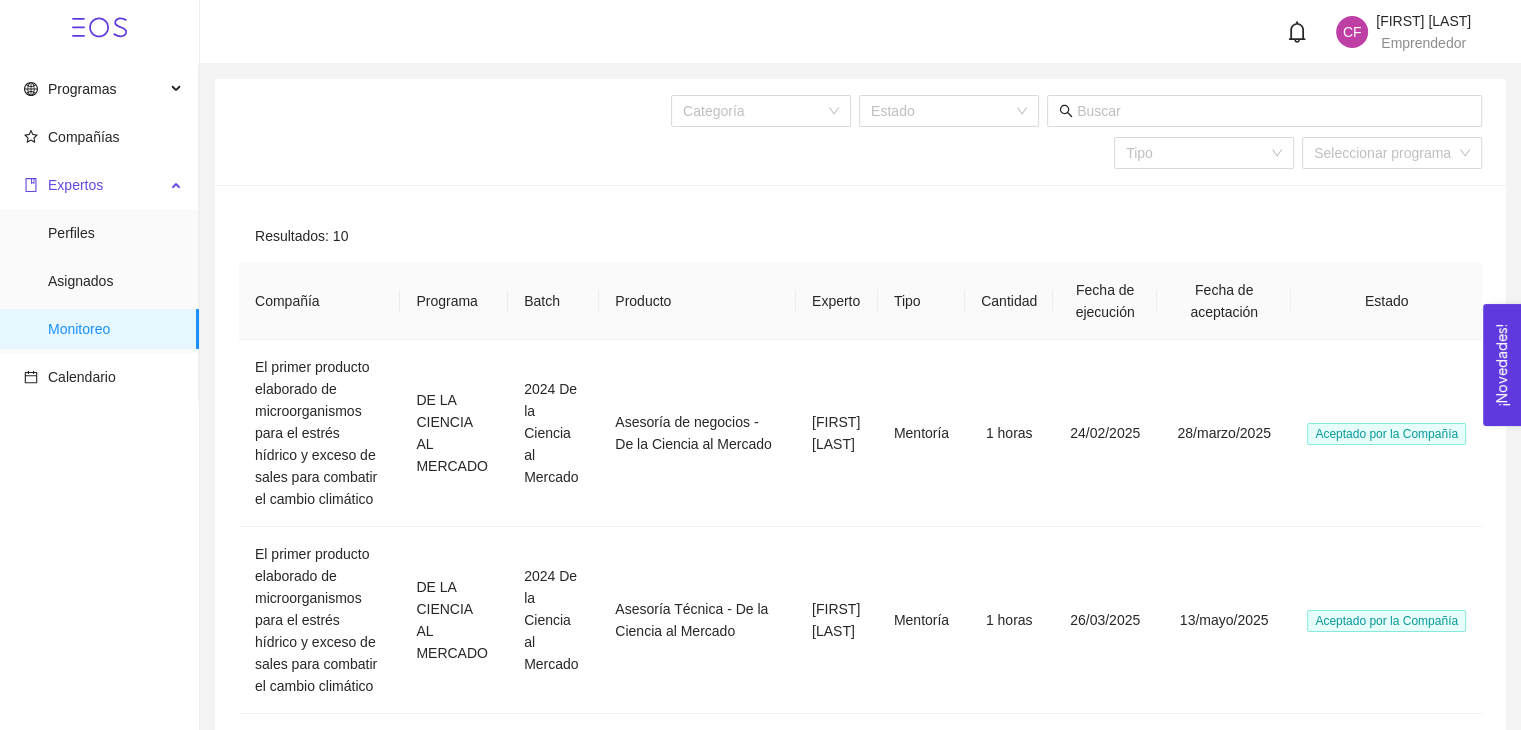 click on "Expertos" at bounding box center (75, 185) 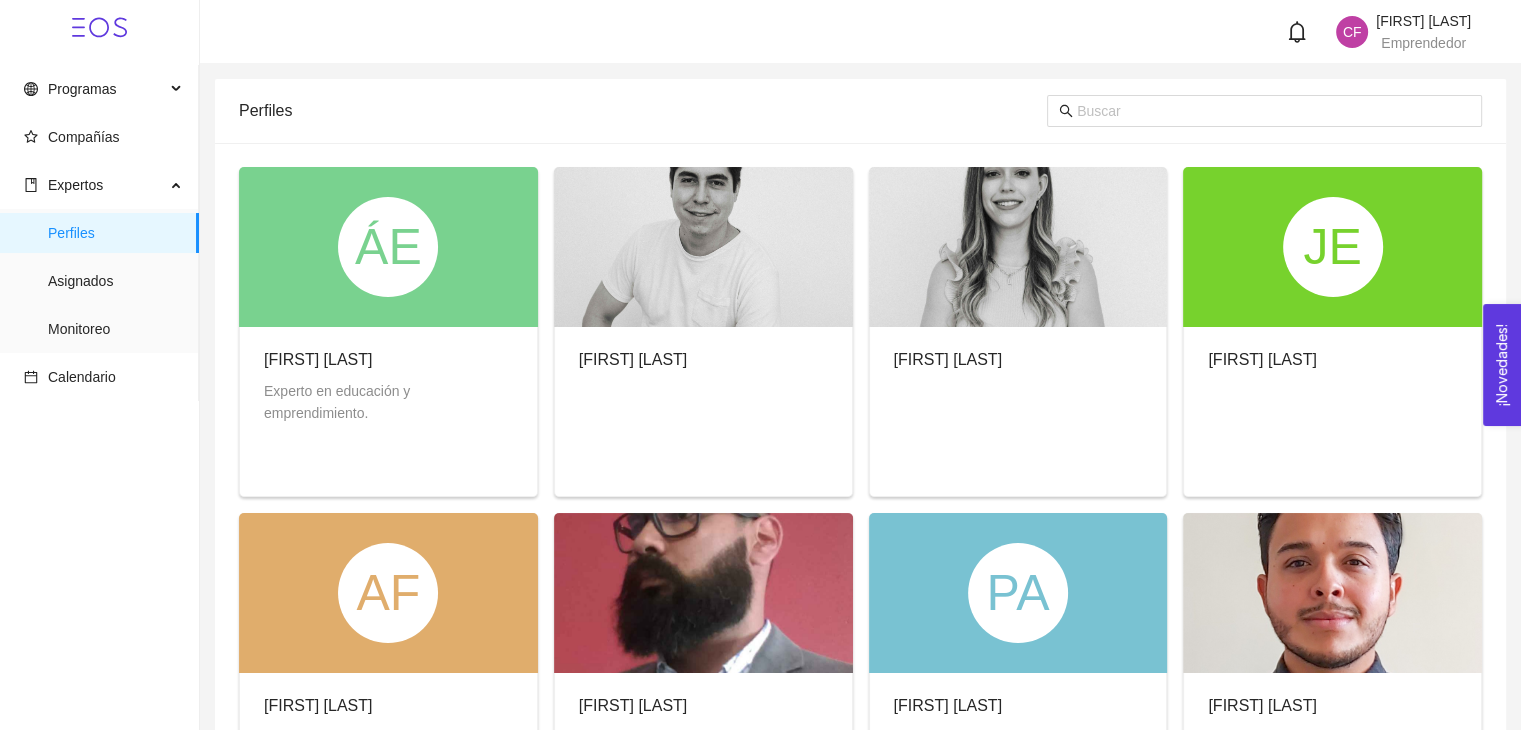 click on "Expertos" at bounding box center [75, 185] 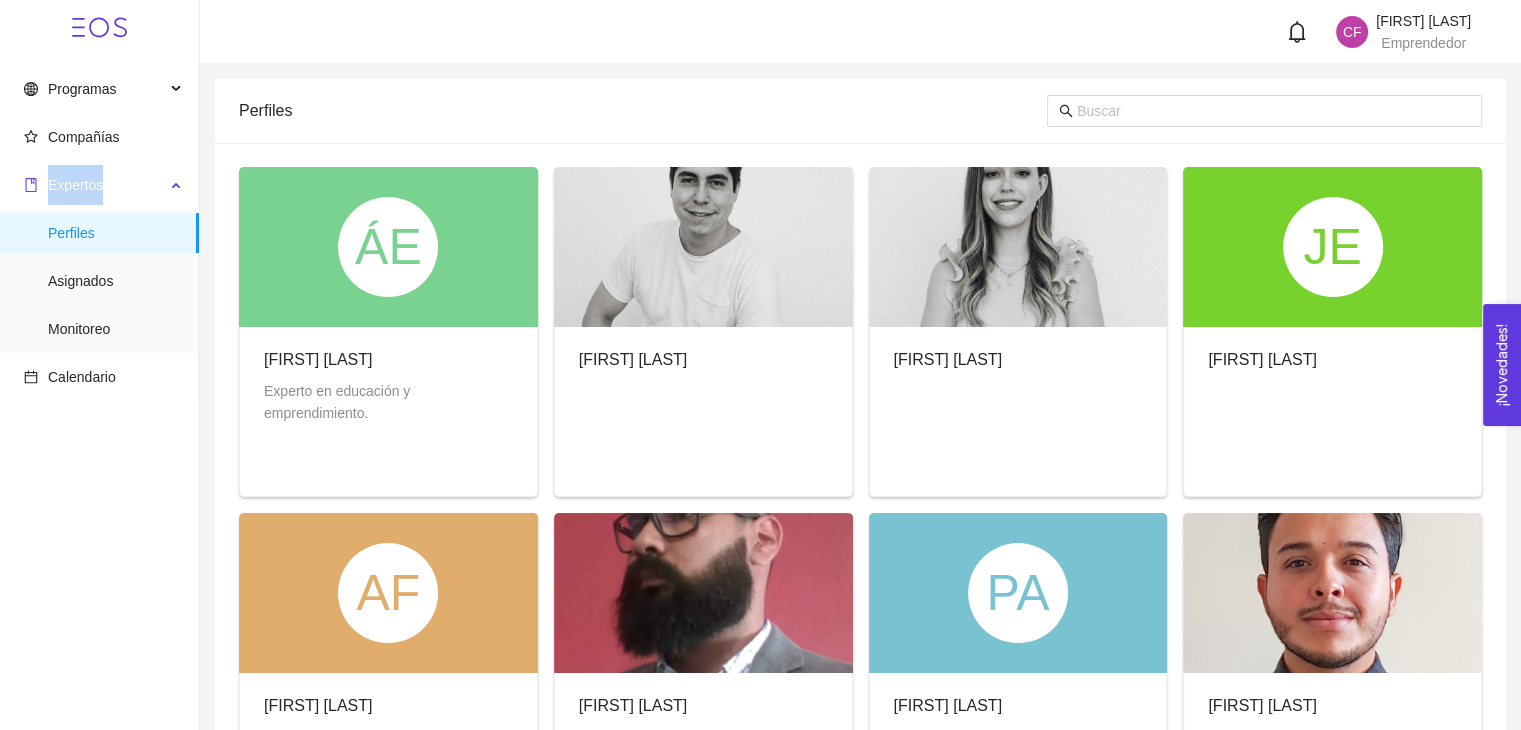 click on "Expertos" at bounding box center (94, 185) 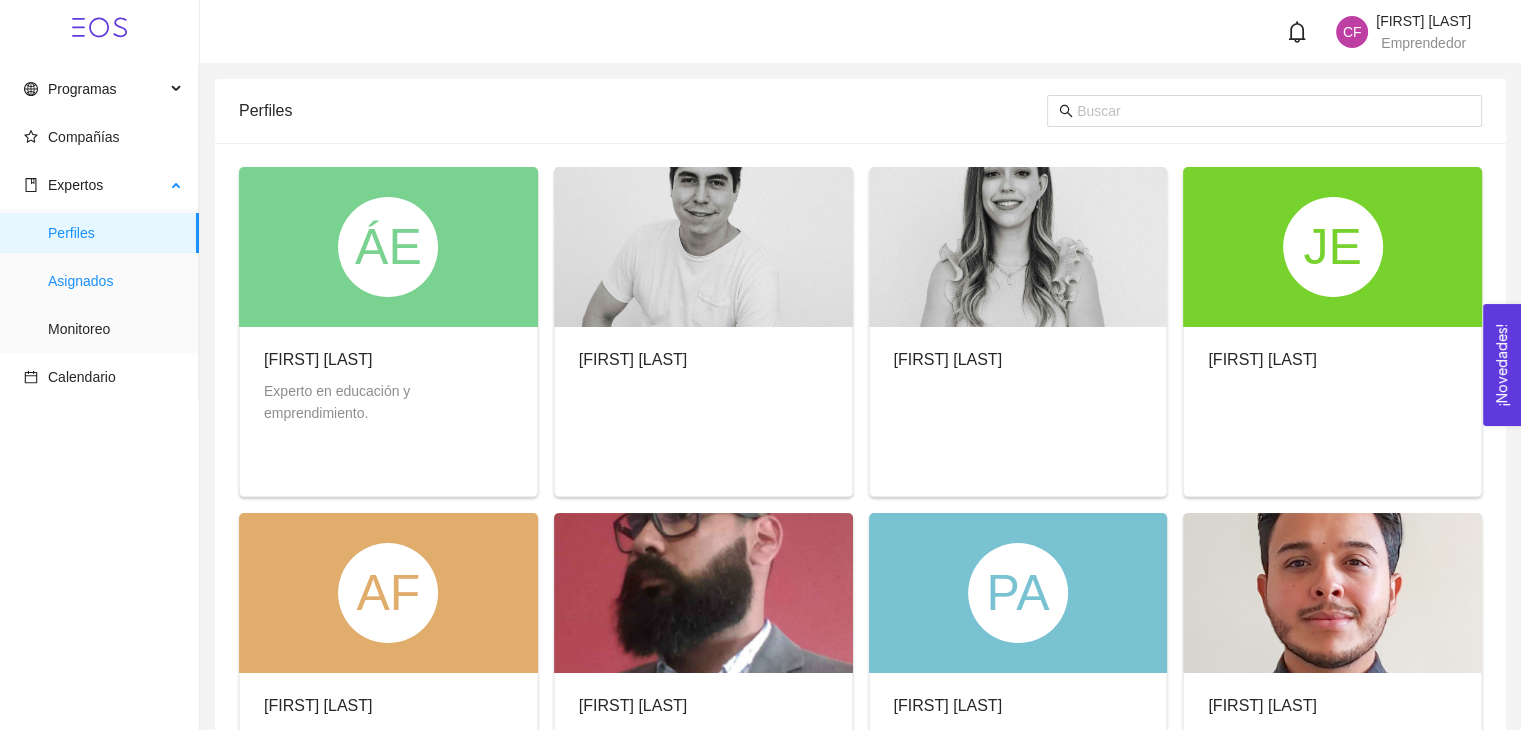 click on "Asignados" at bounding box center (115, 281) 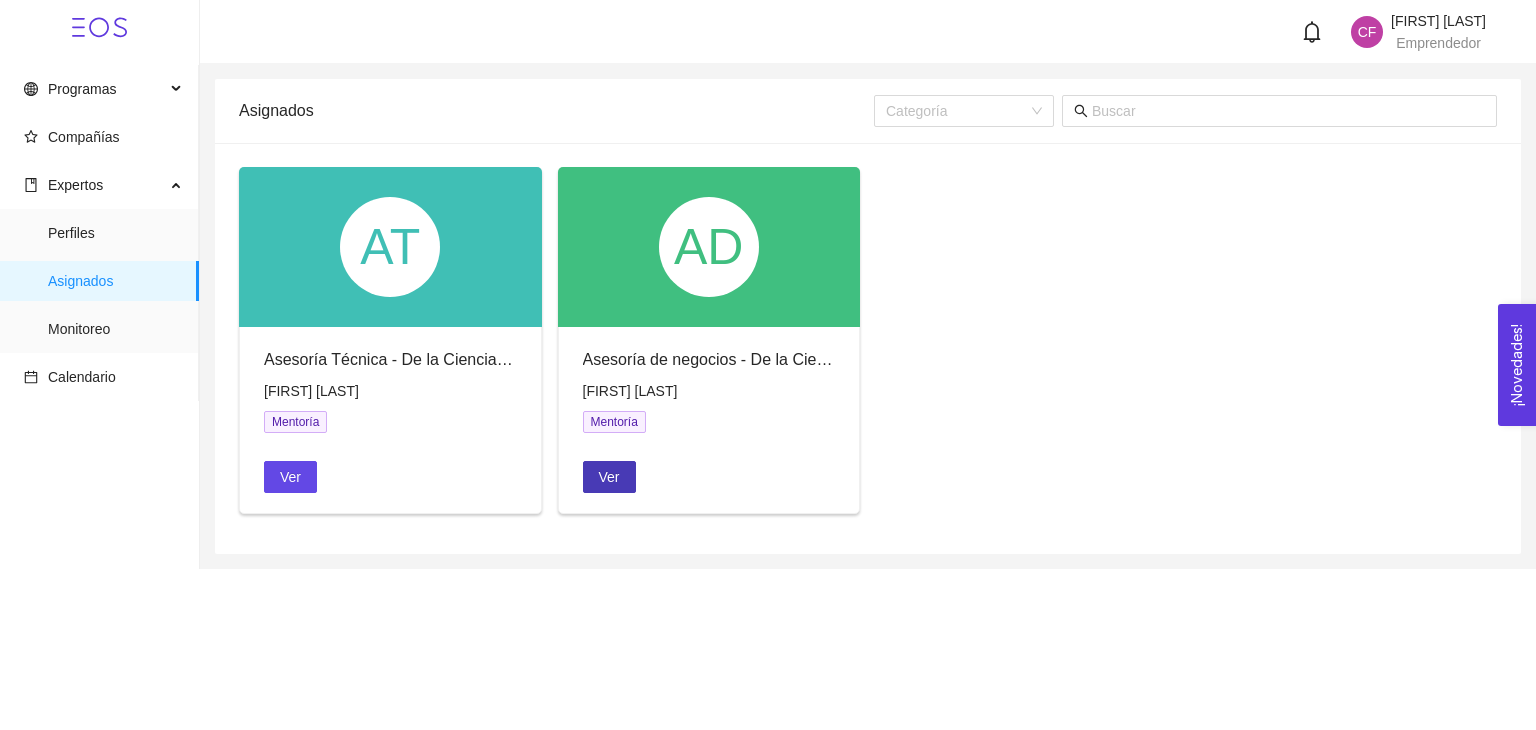 click on "Ver" at bounding box center [609, 477] 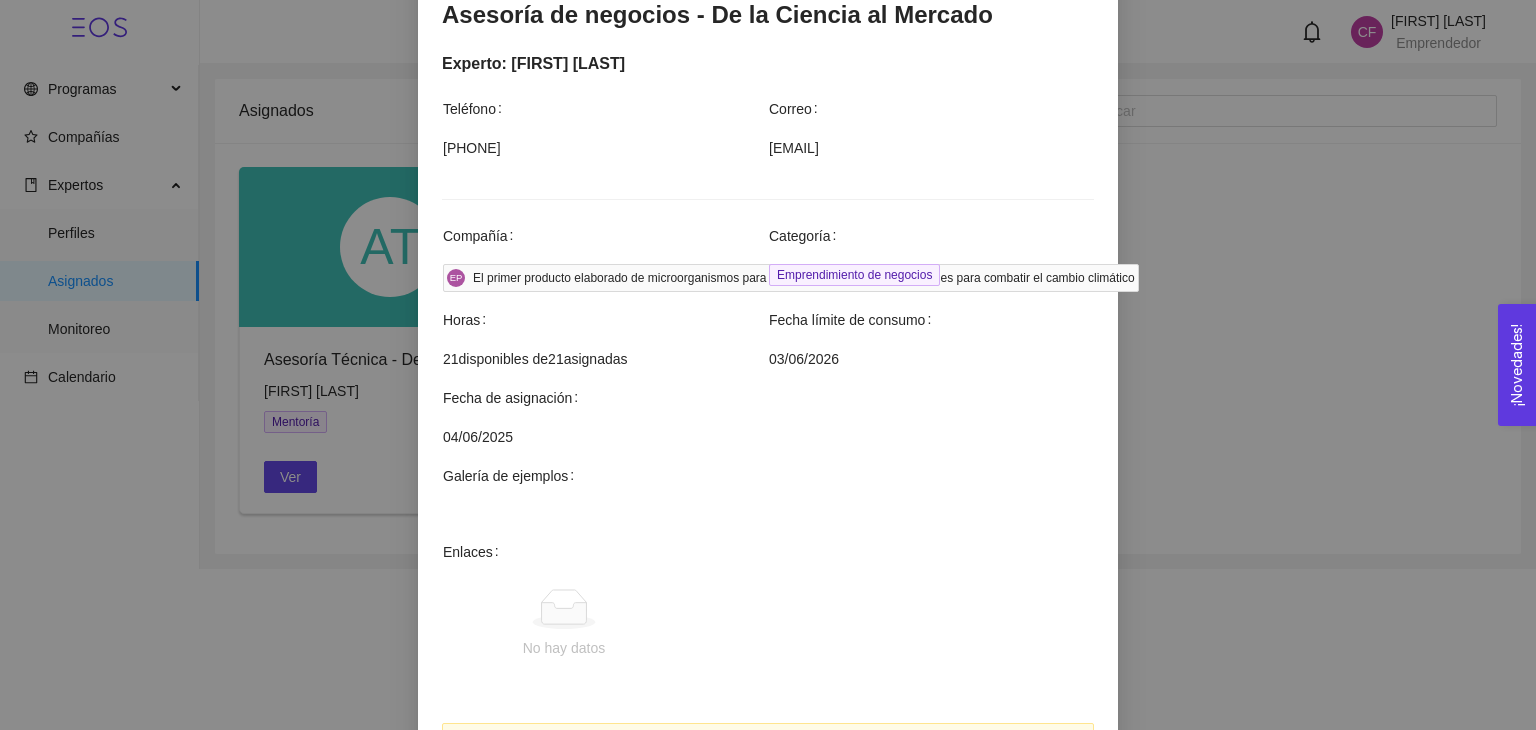 scroll, scrollTop: 576, scrollLeft: 0, axis: vertical 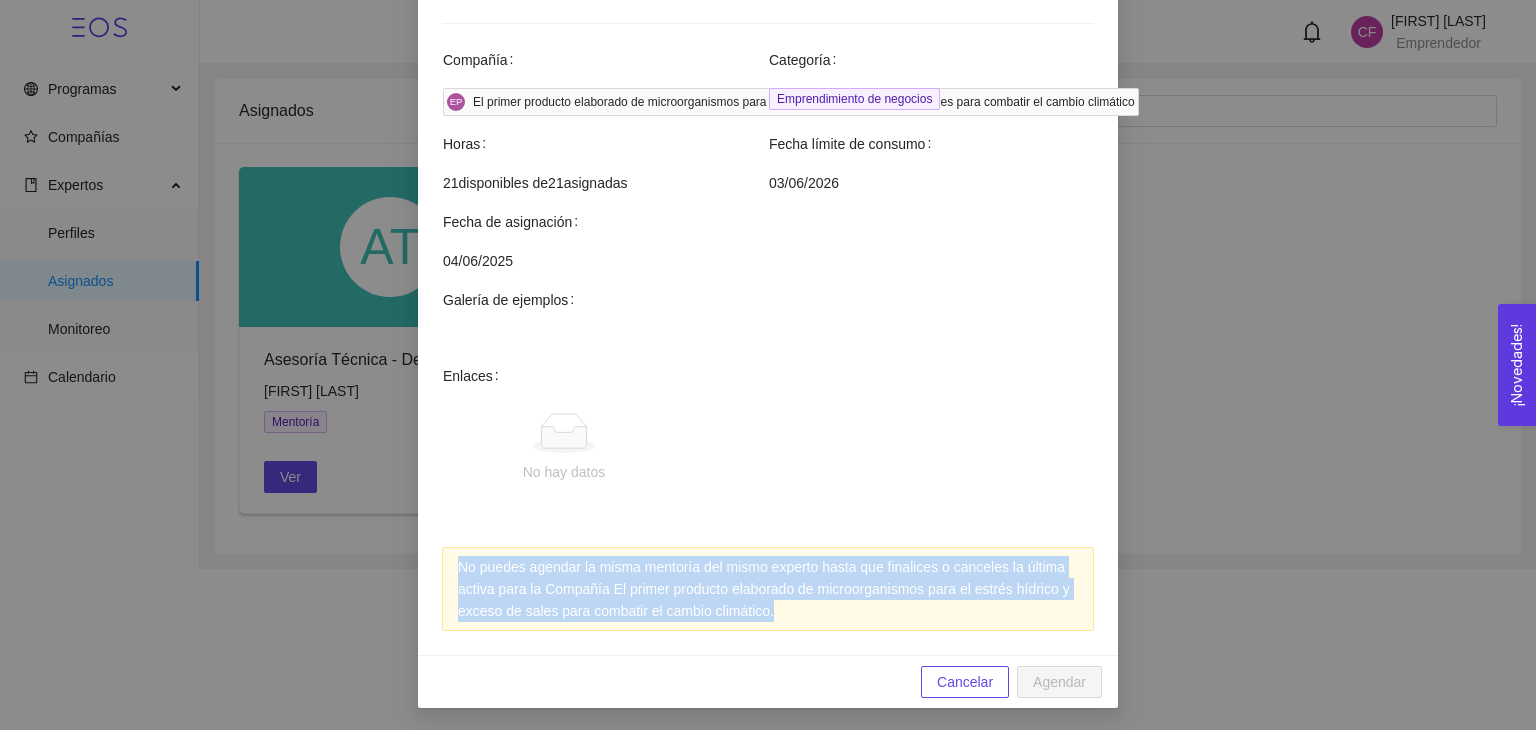 drag, startPoint x: 794, startPoint y: 611, endPoint x: 450, endPoint y: 574, distance: 345.9841 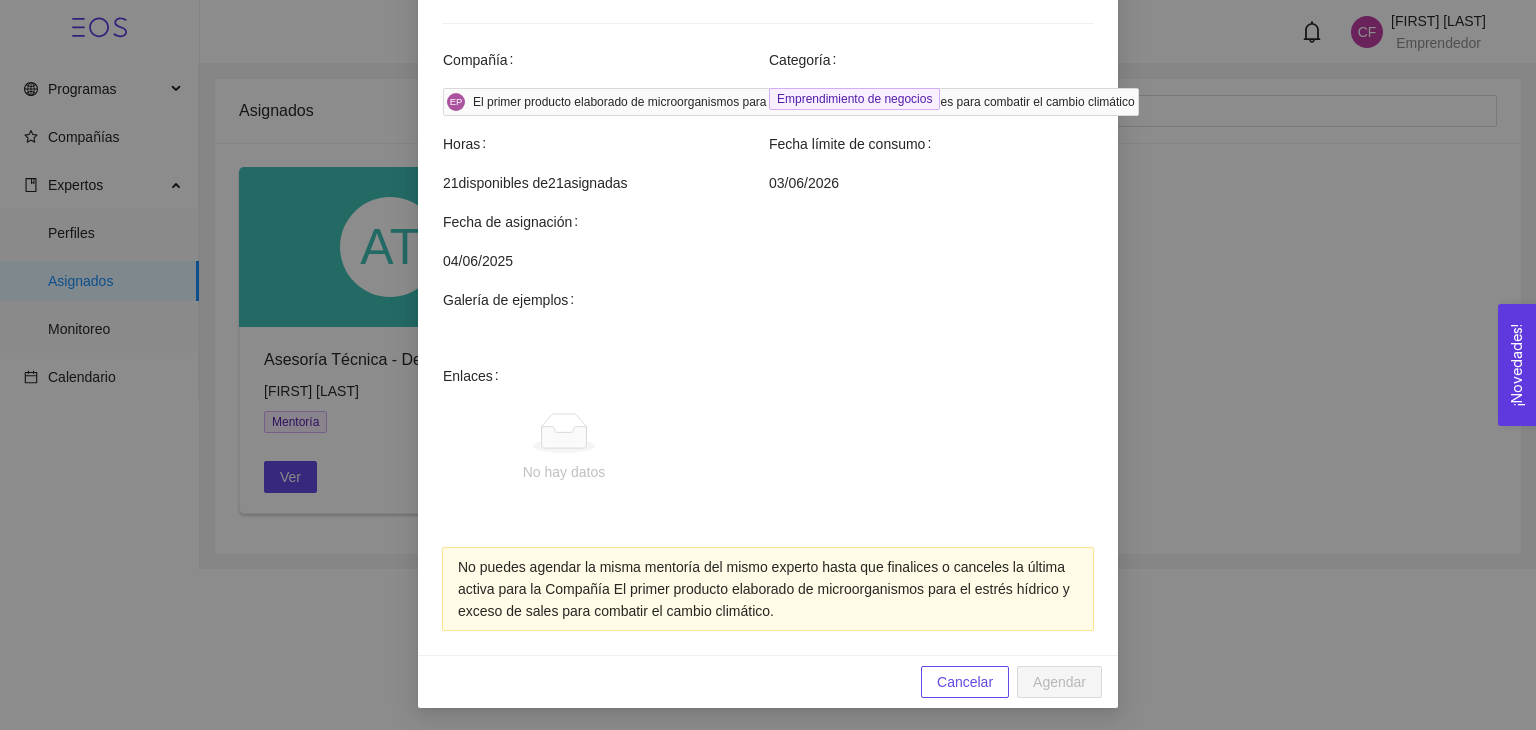 click on "No hay datos" at bounding box center [800, 448] 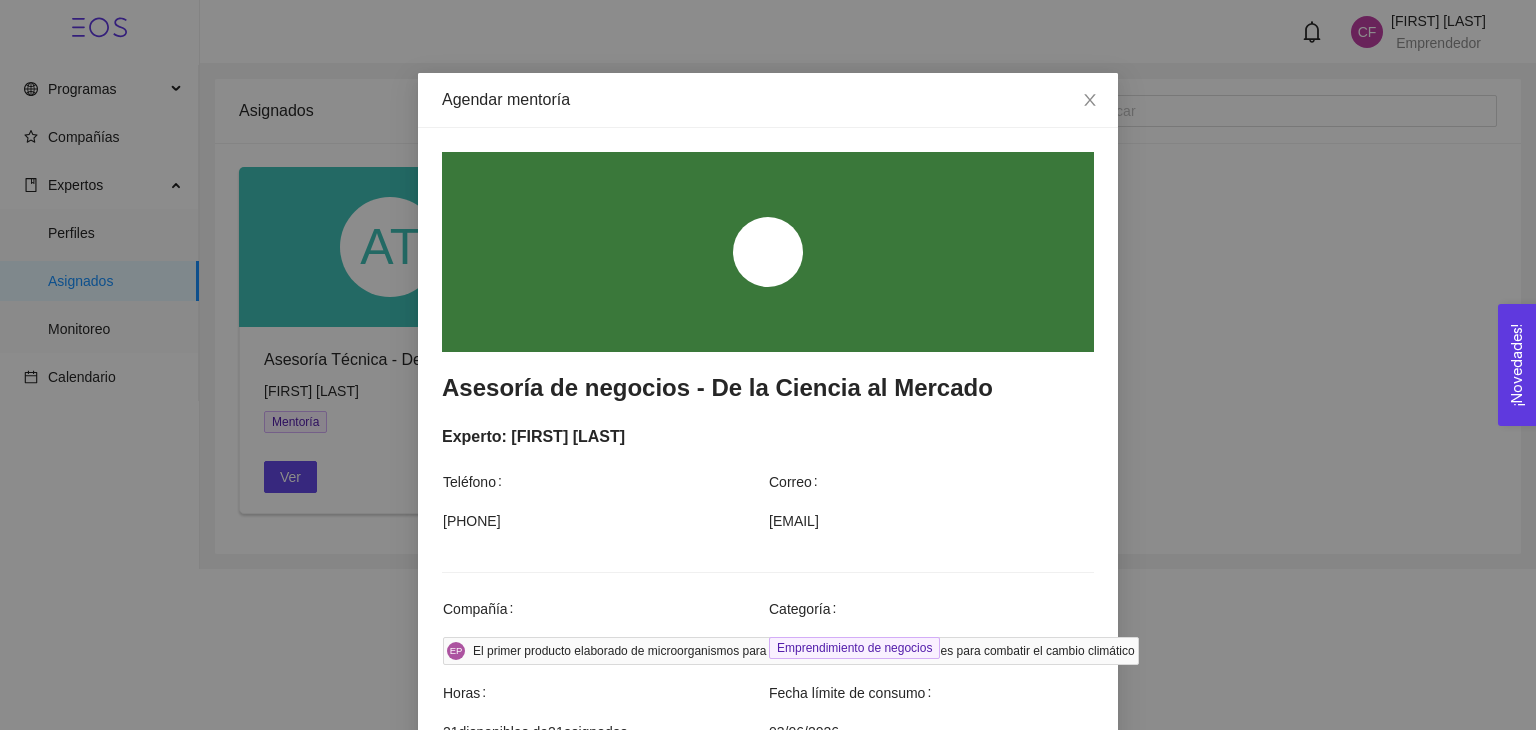 scroll, scrollTop: 0, scrollLeft: 0, axis: both 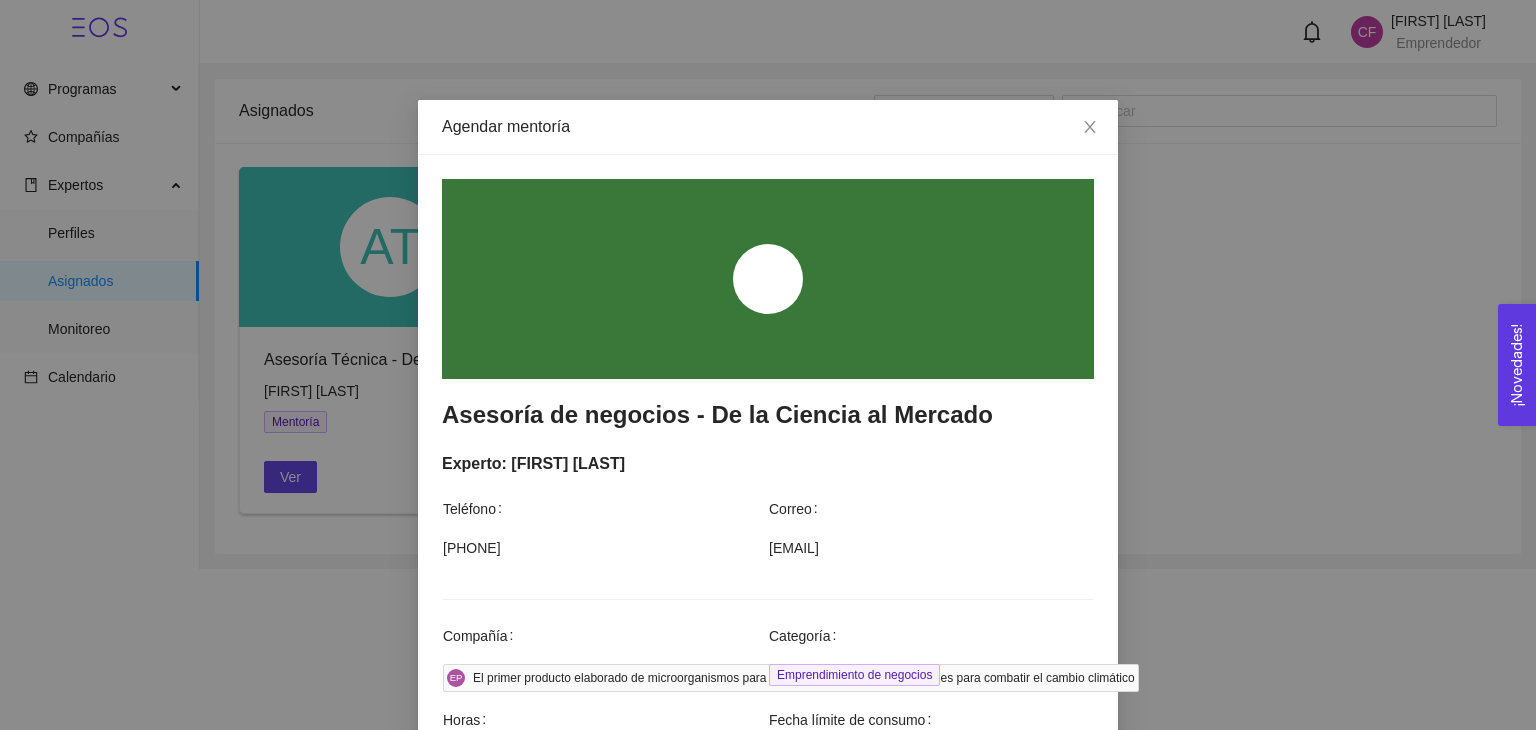 click on "Agendar mentoría Asesoría de negocios - De la Ciencia al Mercado Experto: [FIRST] [LAST] Teléfono Correo [PHONE] [EMAIL] Compañía Categoría EP El primer producto elaborado de microorganismos para el estrés hídrico y exceso de sales para combatir el cambio climático Emprendimiento de negocios Horas Fecha límite de consumo 21  disponibles de  21  asignadas 03/06/2026 Fecha de asignación 04/06/2025 Galería de ejemplos Enlaces No hay datos No puedes agendar la misma mentoría del mismo experto
hasta que finalices o canceles la última activa para la Compañía
El primer producto elaborado de microorganismos para el estrés hídrico y exceso de sales para combatir el cambio climático. Cancelar Agendar" at bounding box center (768, 365) 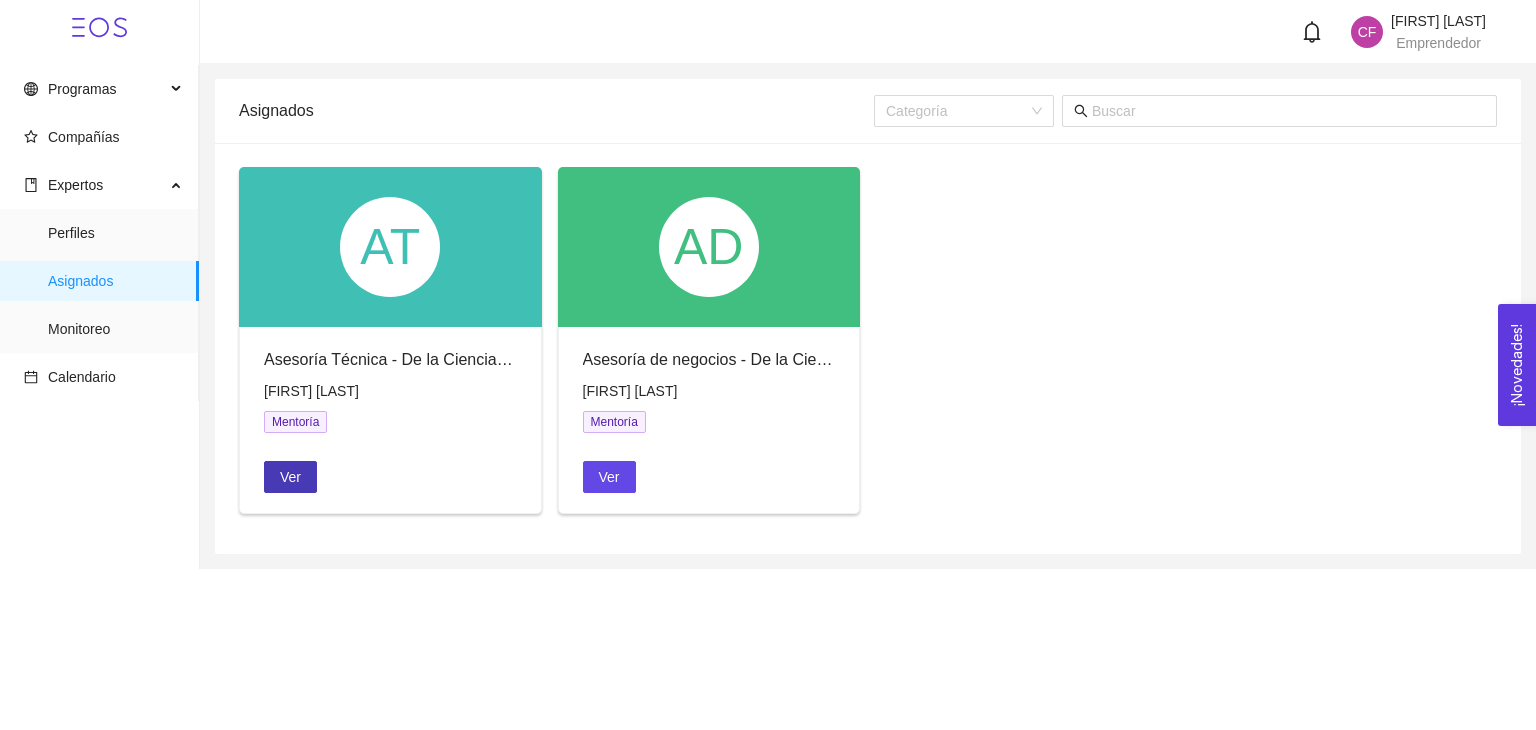 click on "Ver" at bounding box center [290, 477] 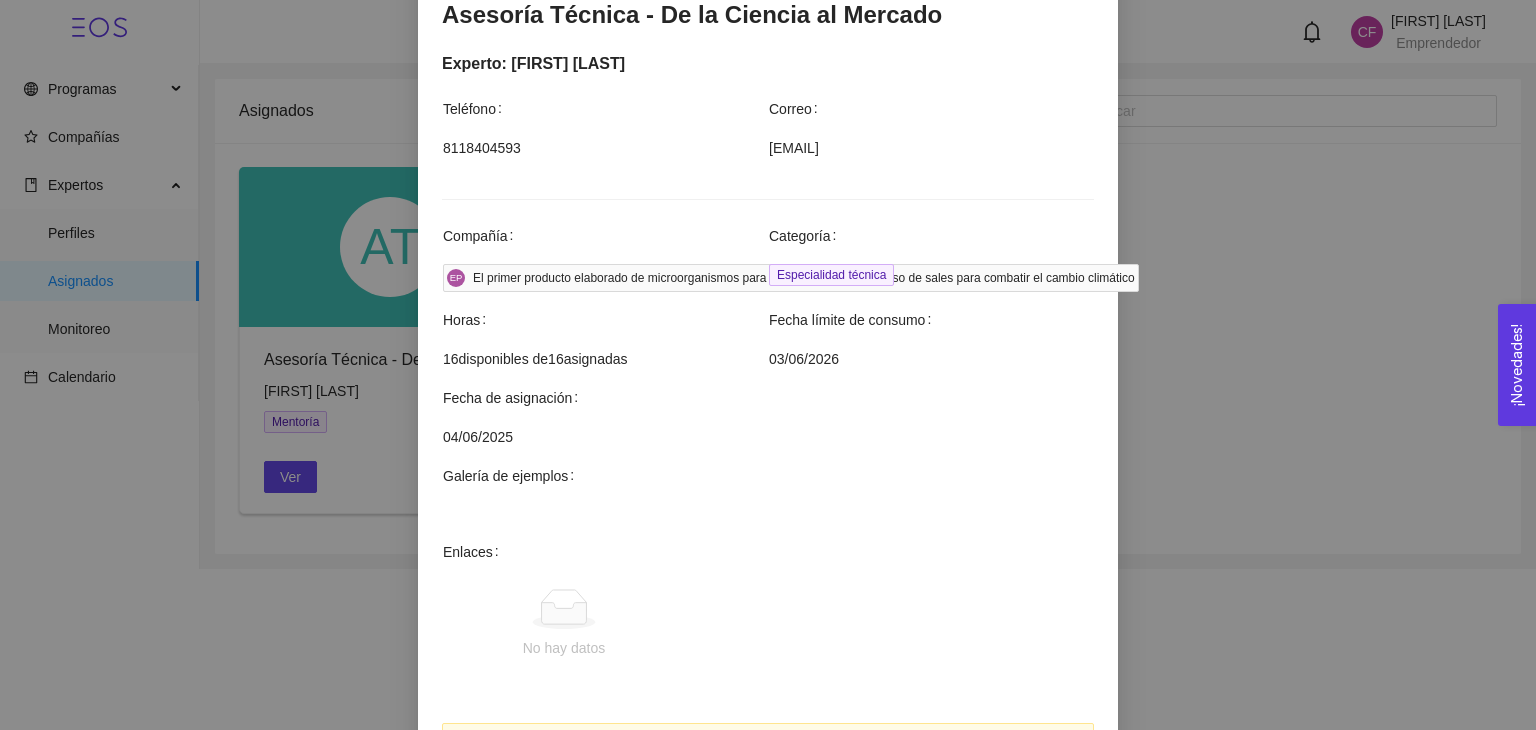 scroll, scrollTop: 576, scrollLeft: 0, axis: vertical 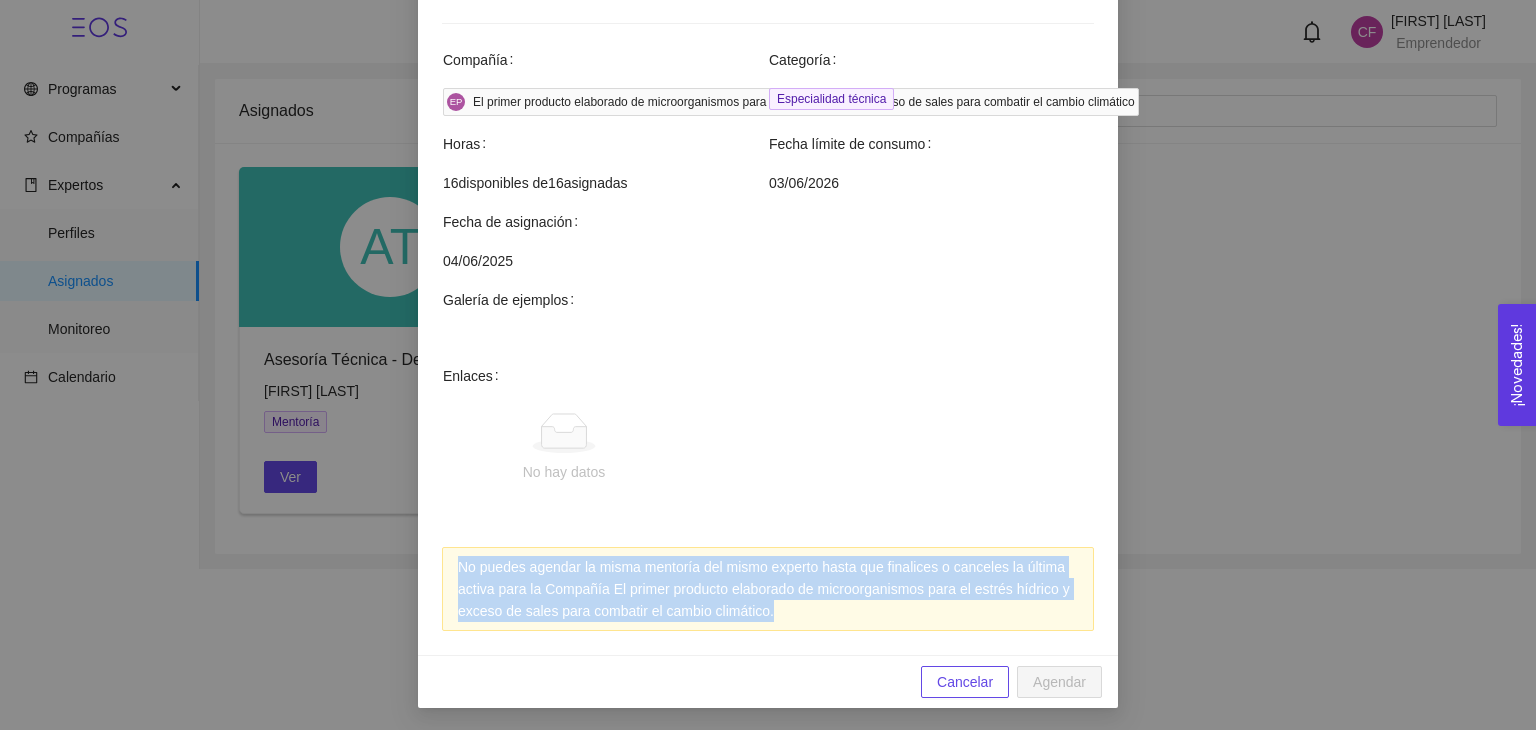drag, startPoint x: 448, startPoint y: 558, endPoint x: 812, endPoint y: 601, distance: 366.53104 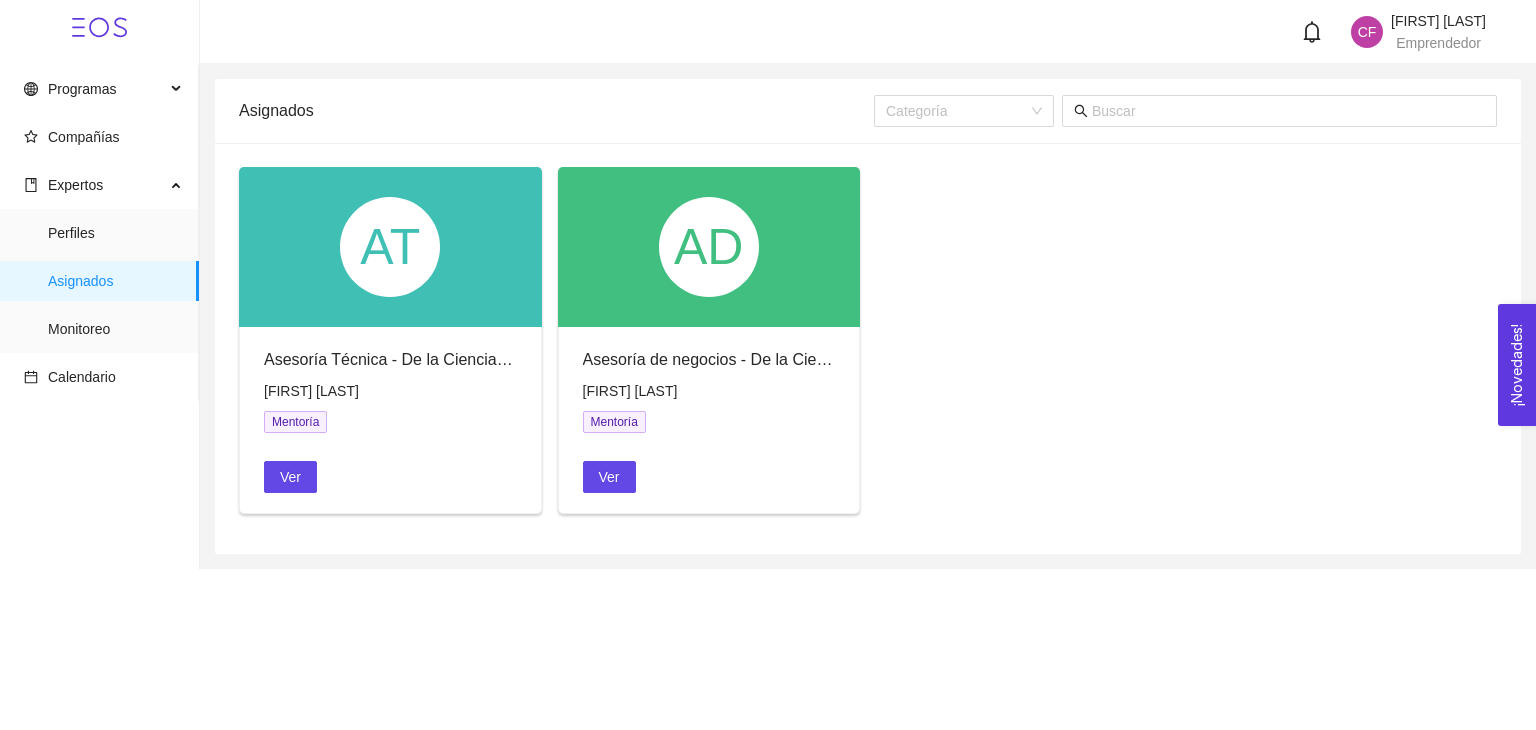 scroll, scrollTop: 476, scrollLeft: 0, axis: vertical 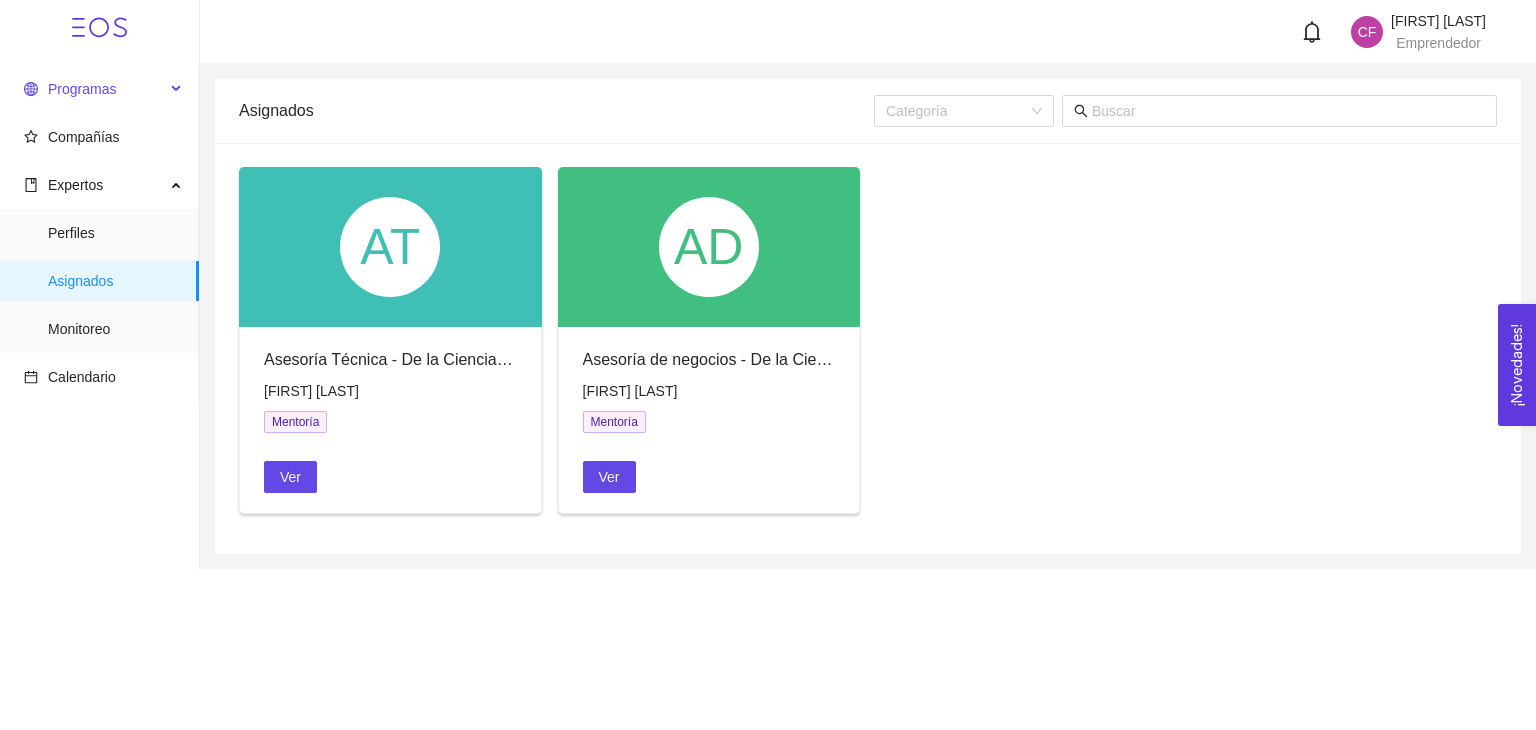 click on "Programas" at bounding box center (94, 89) 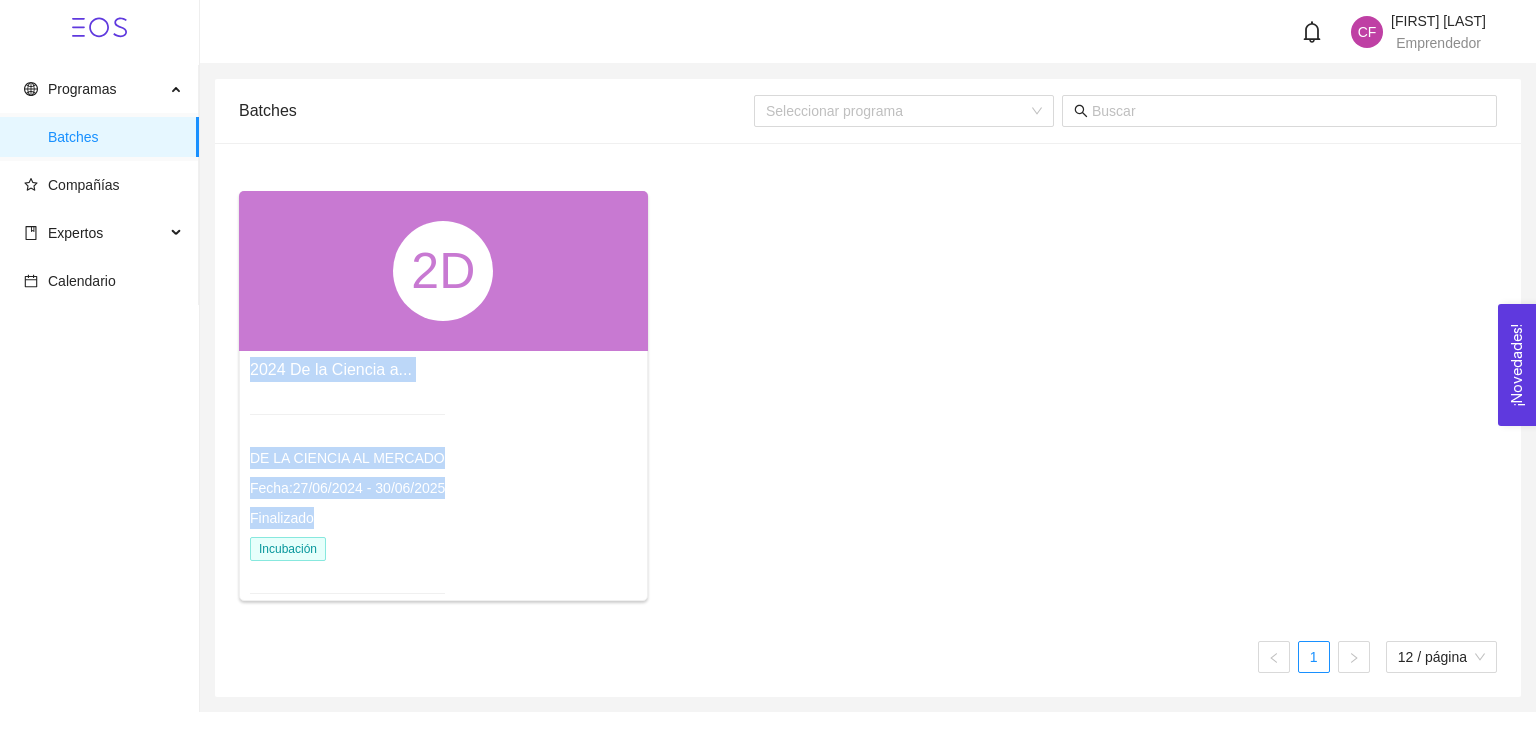drag, startPoint x: 308, startPoint y: 521, endPoint x: 246, endPoint y: 523, distance: 62.03225 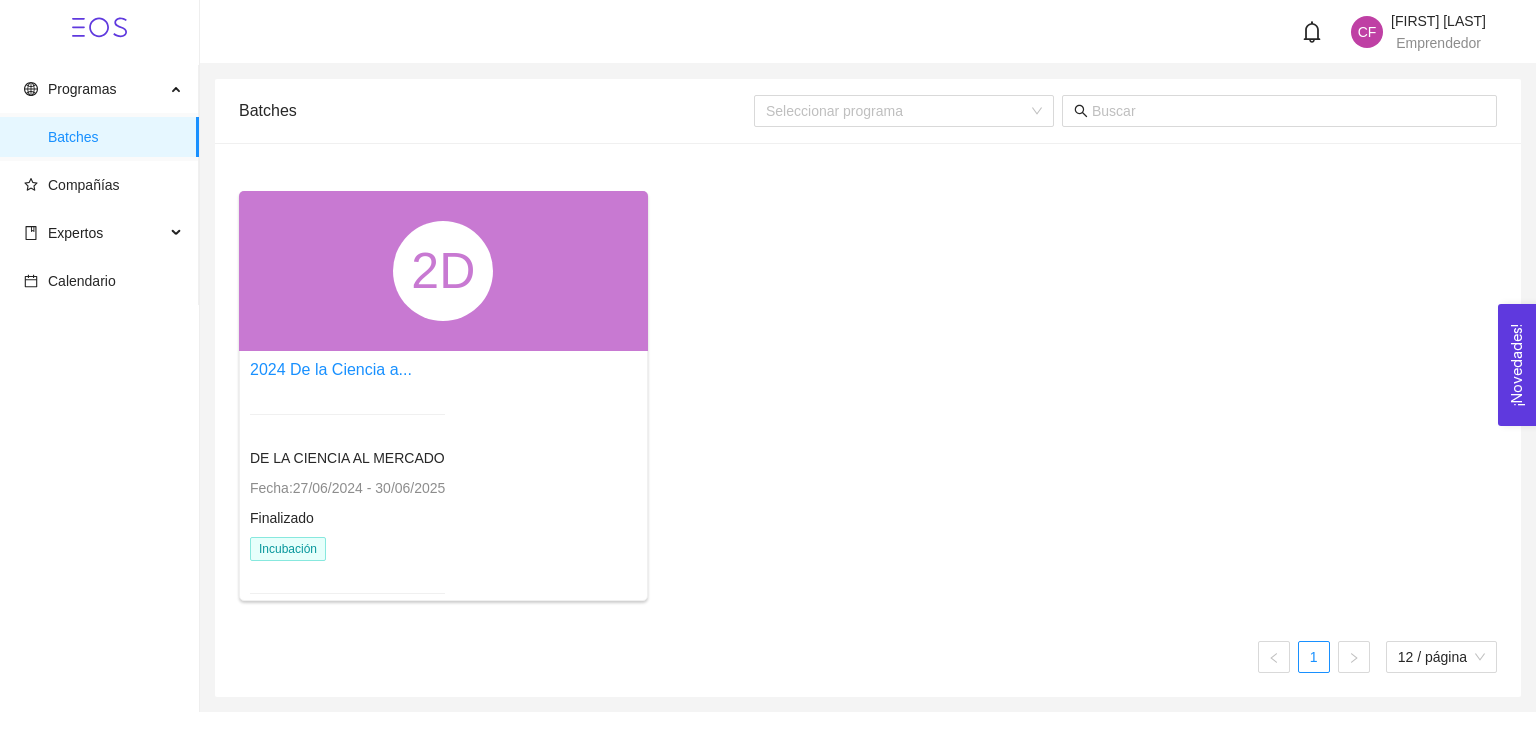 drag, startPoint x: 1096, startPoint y: 3, endPoint x: 1223, endPoint y: 51, distance: 135.76819 